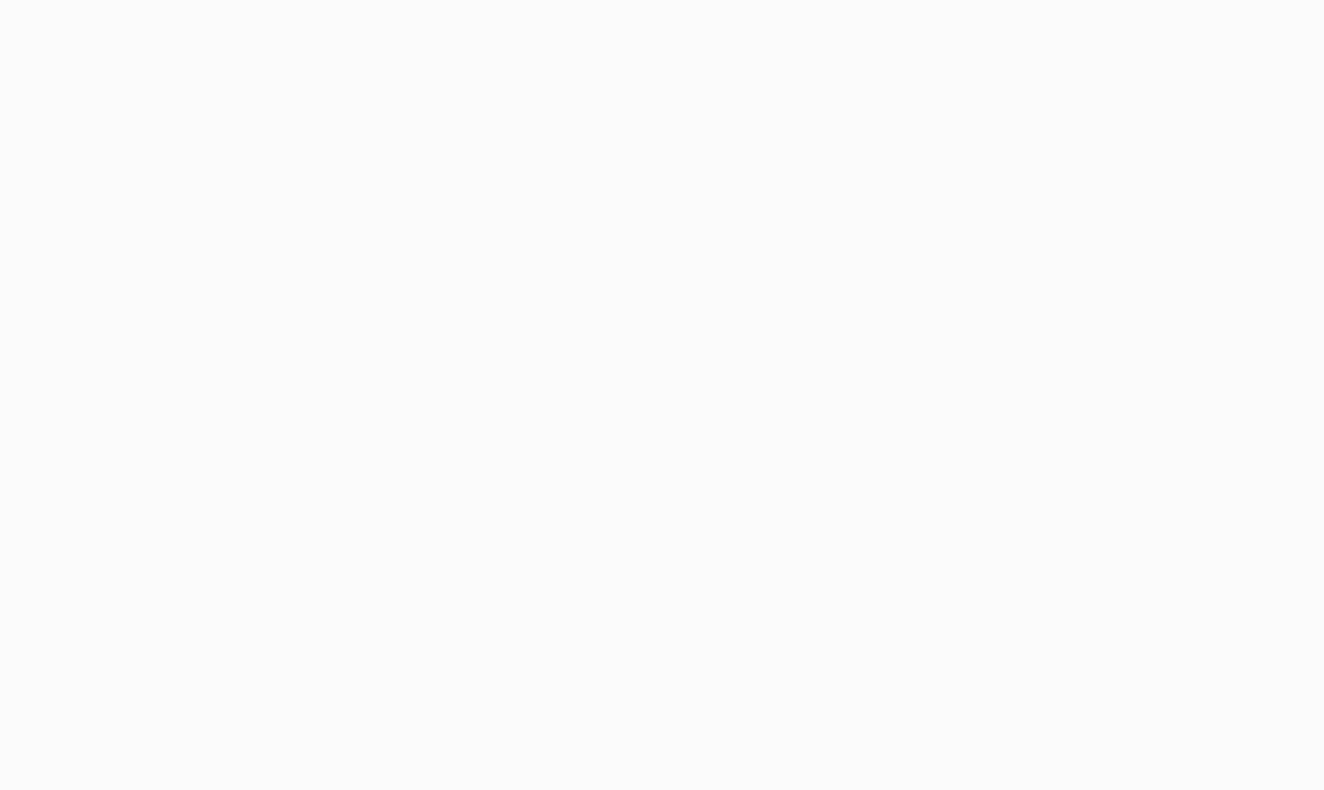 scroll, scrollTop: 0, scrollLeft: 0, axis: both 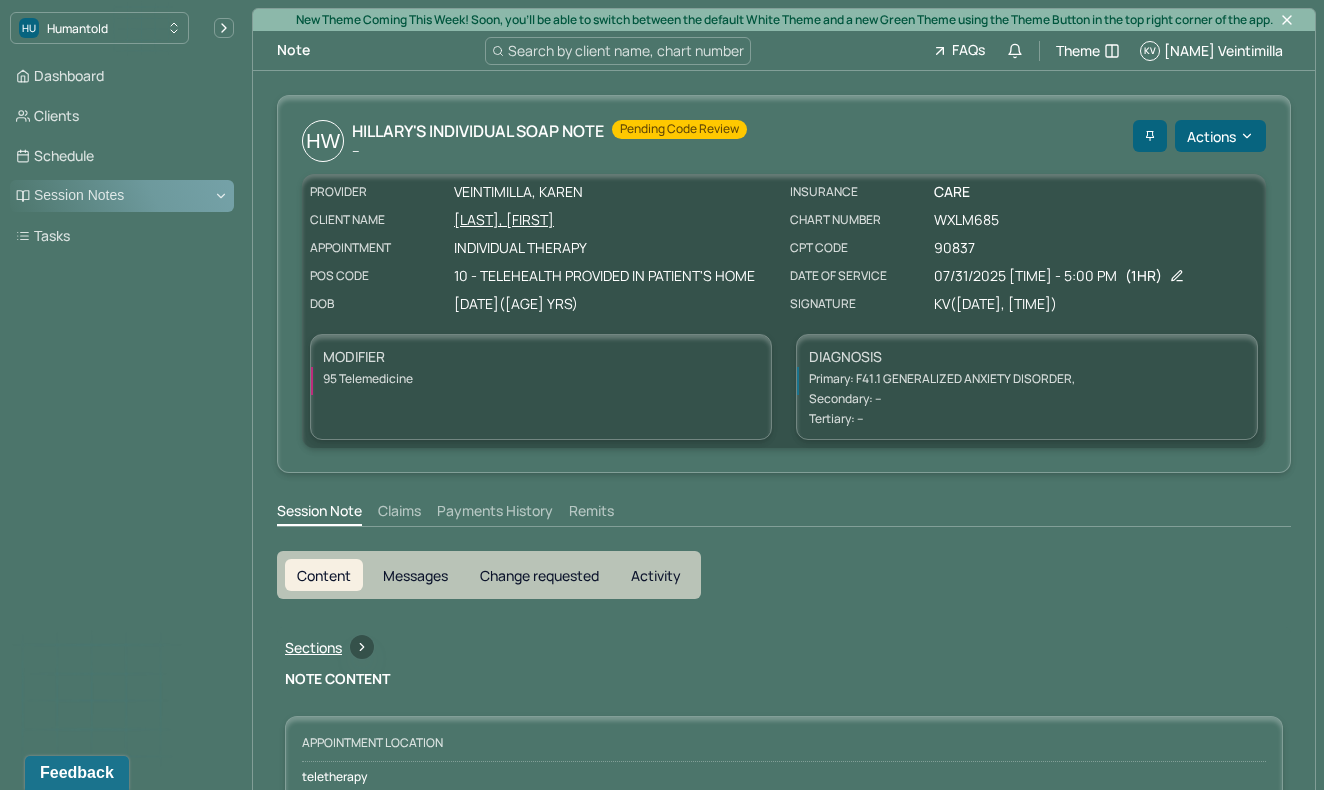 click on "Session Notes" at bounding box center (122, 196) 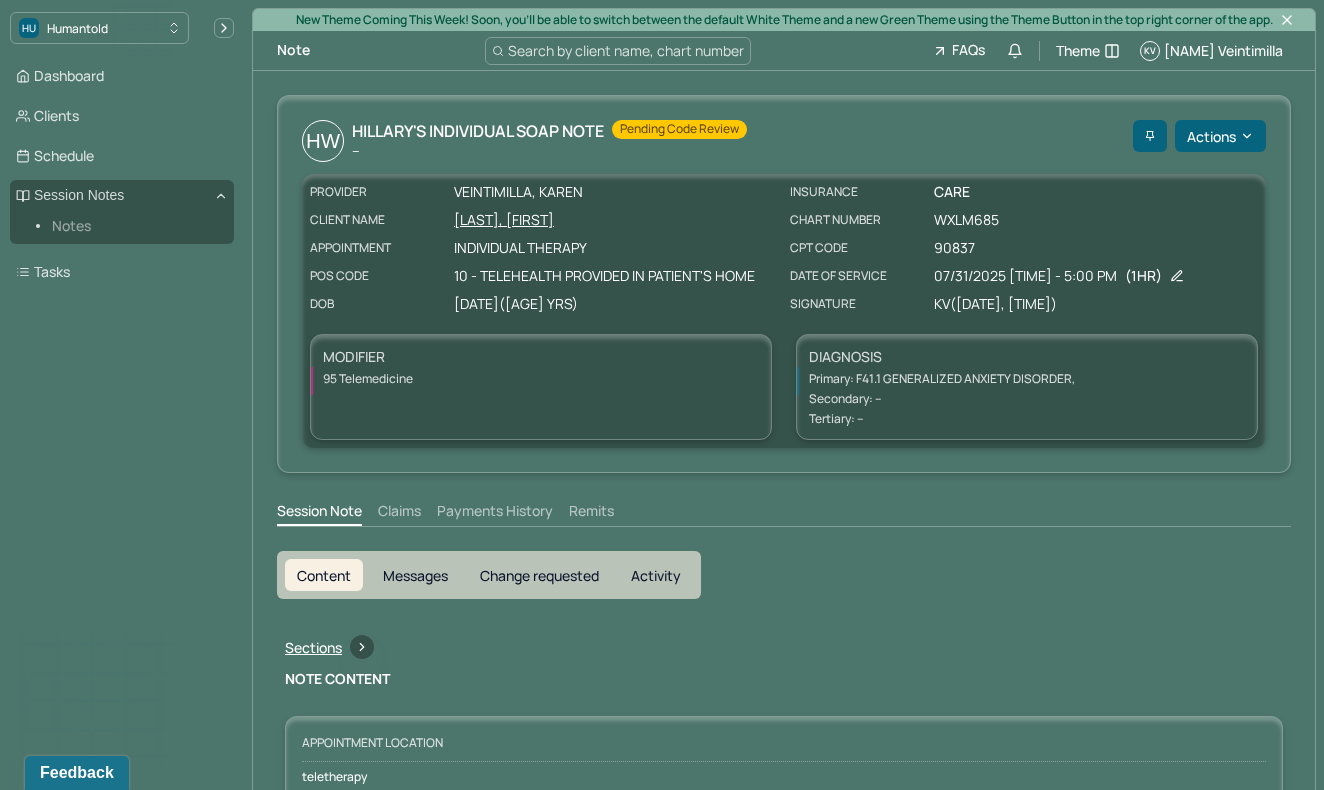 click on "Notes" at bounding box center [135, 226] 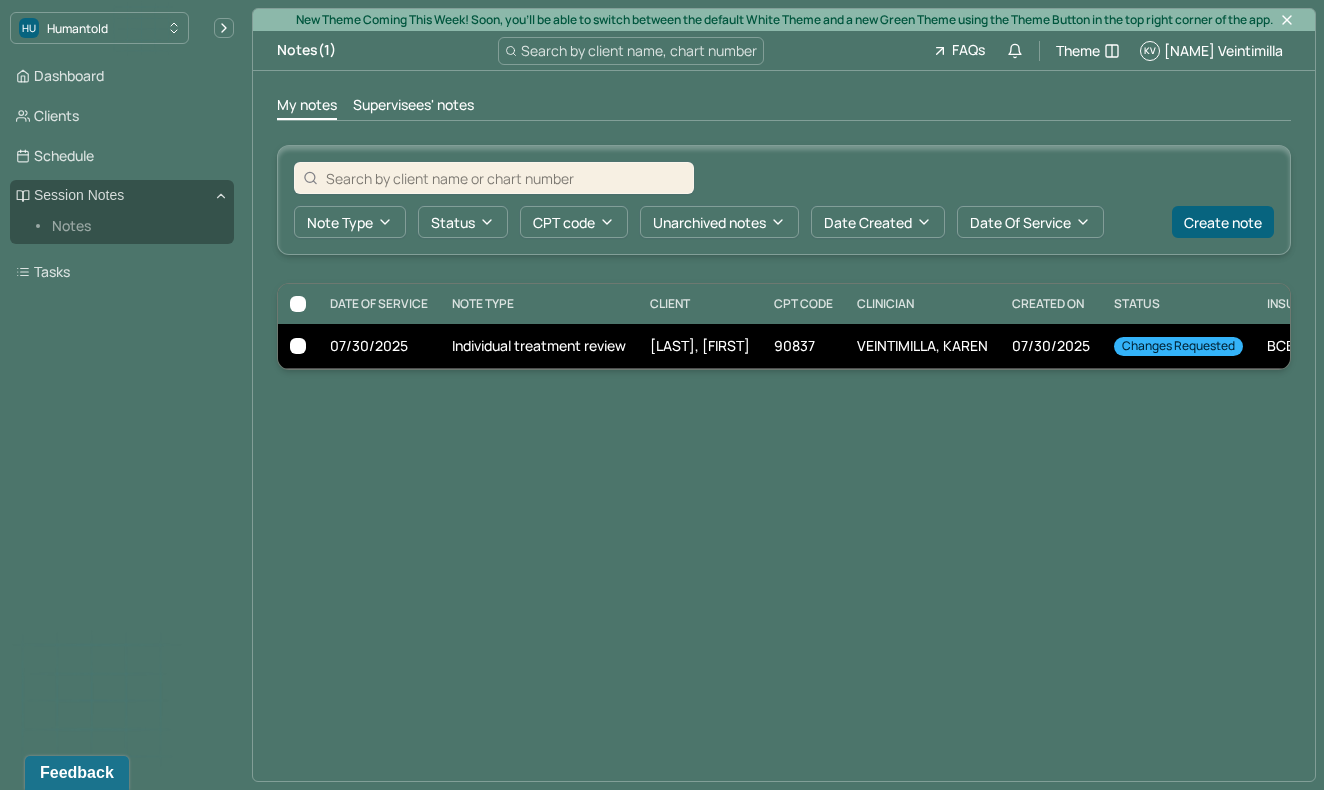 click on "Individual treatment review" at bounding box center (539, 346) 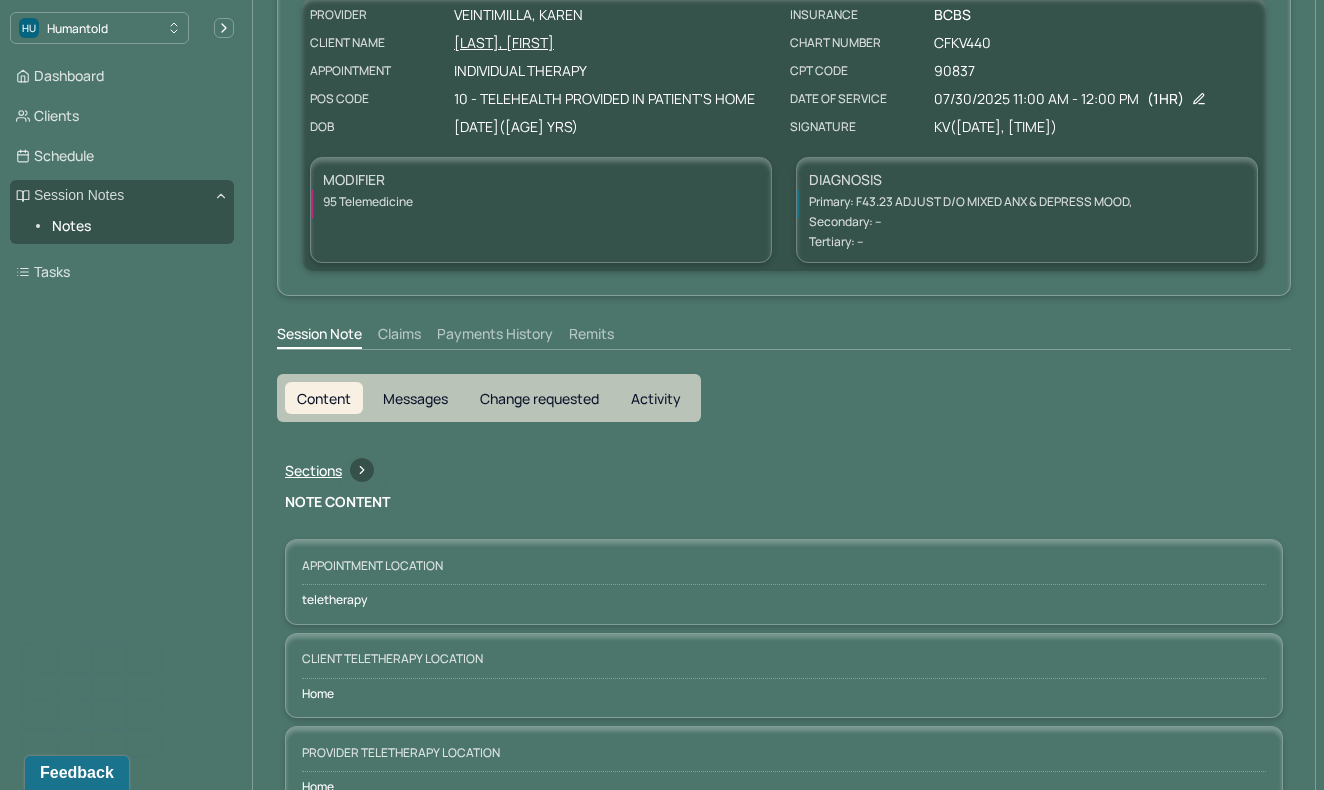scroll, scrollTop: 0, scrollLeft: 0, axis: both 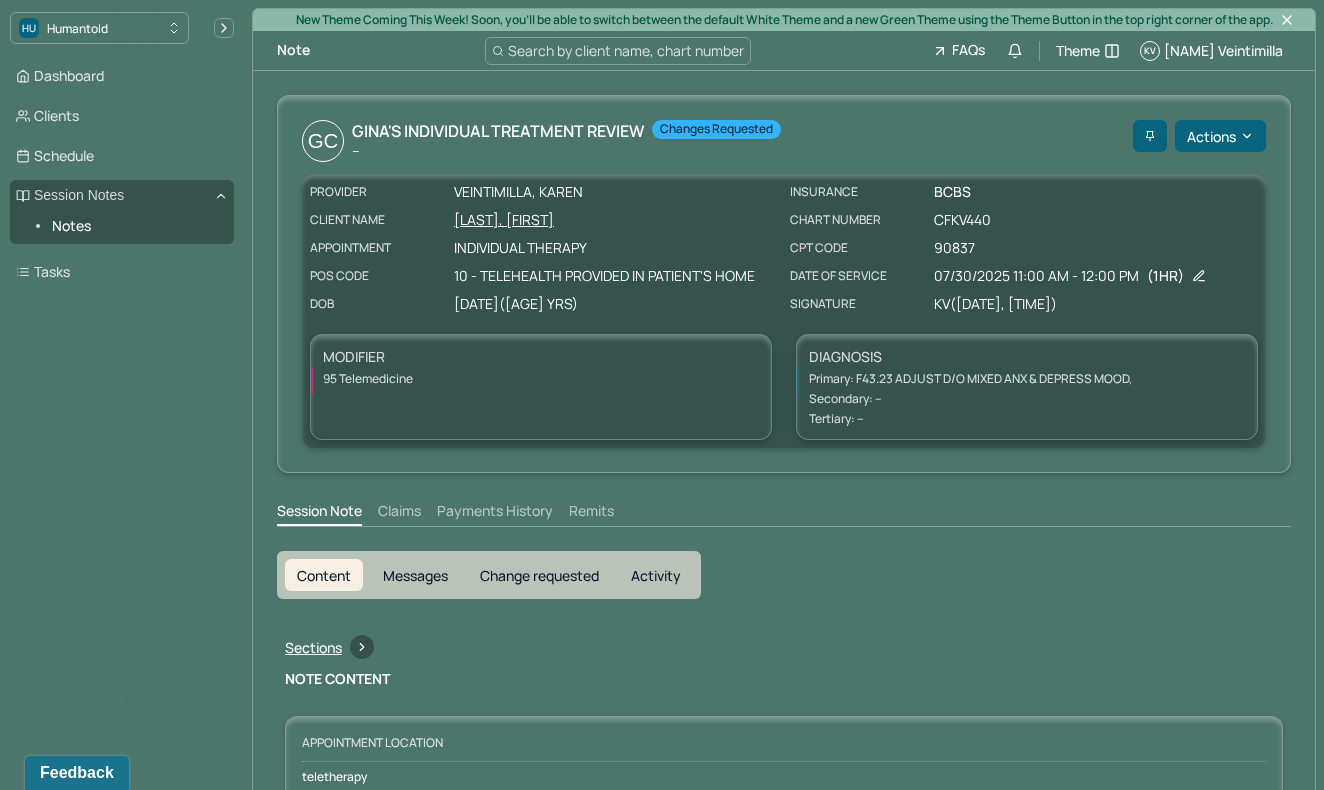 click on "Change requested" at bounding box center [539, 575] 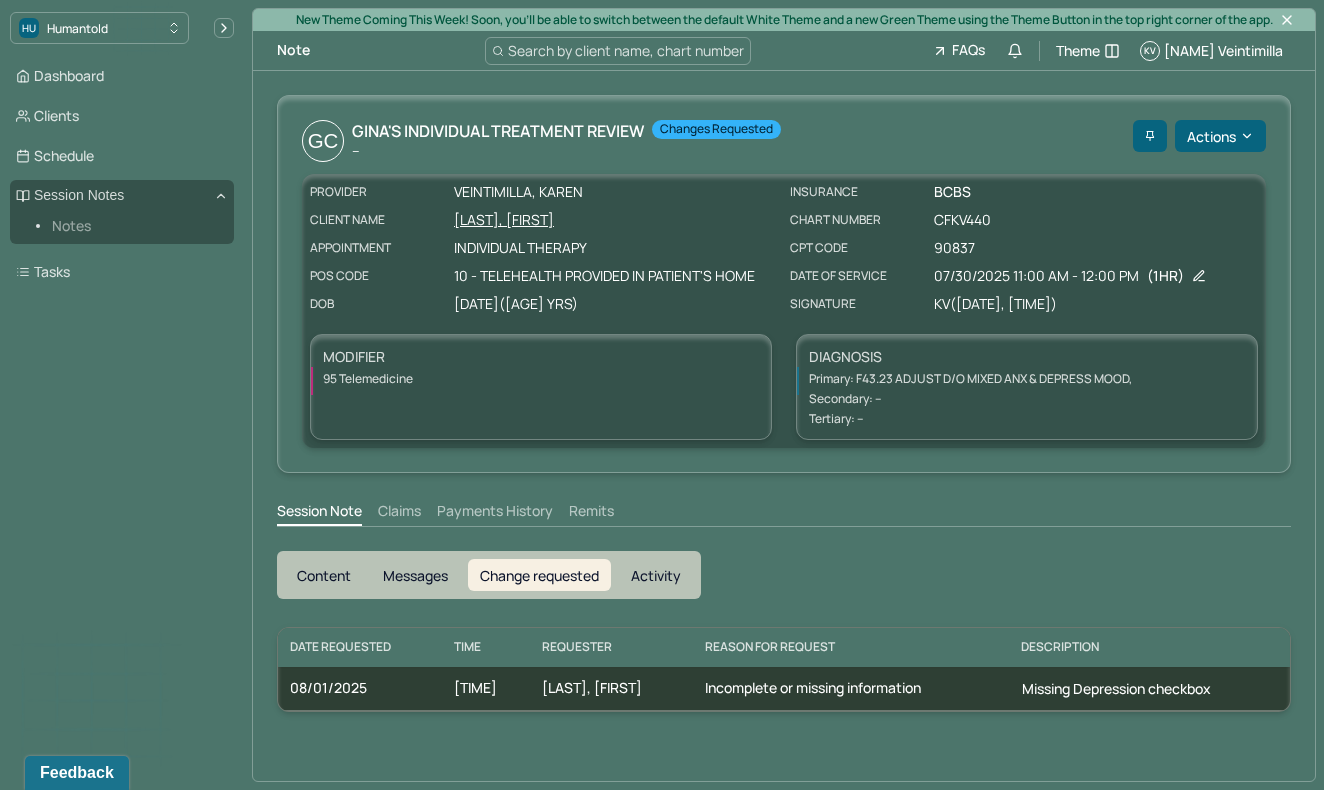 click on "Notes" at bounding box center [135, 226] 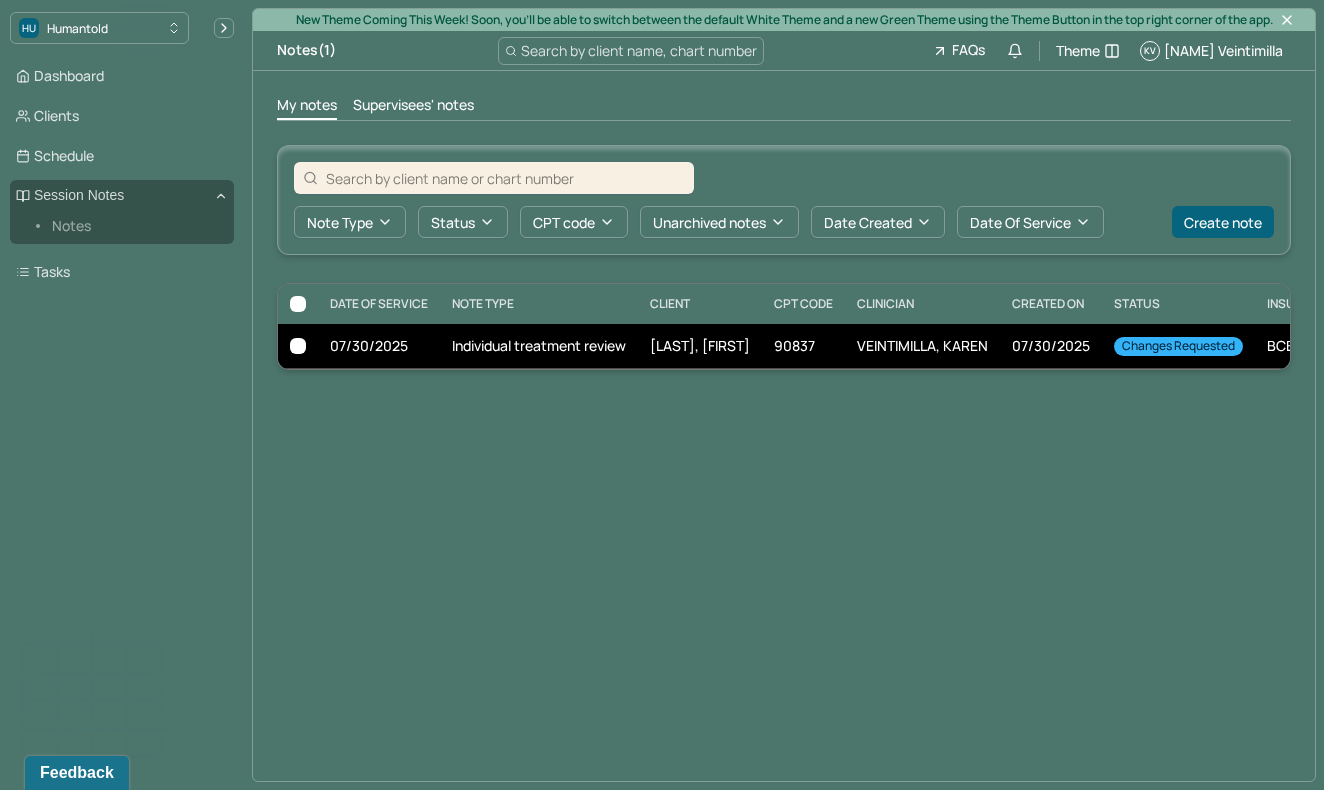 click on "Individual treatment review" at bounding box center [539, 346] 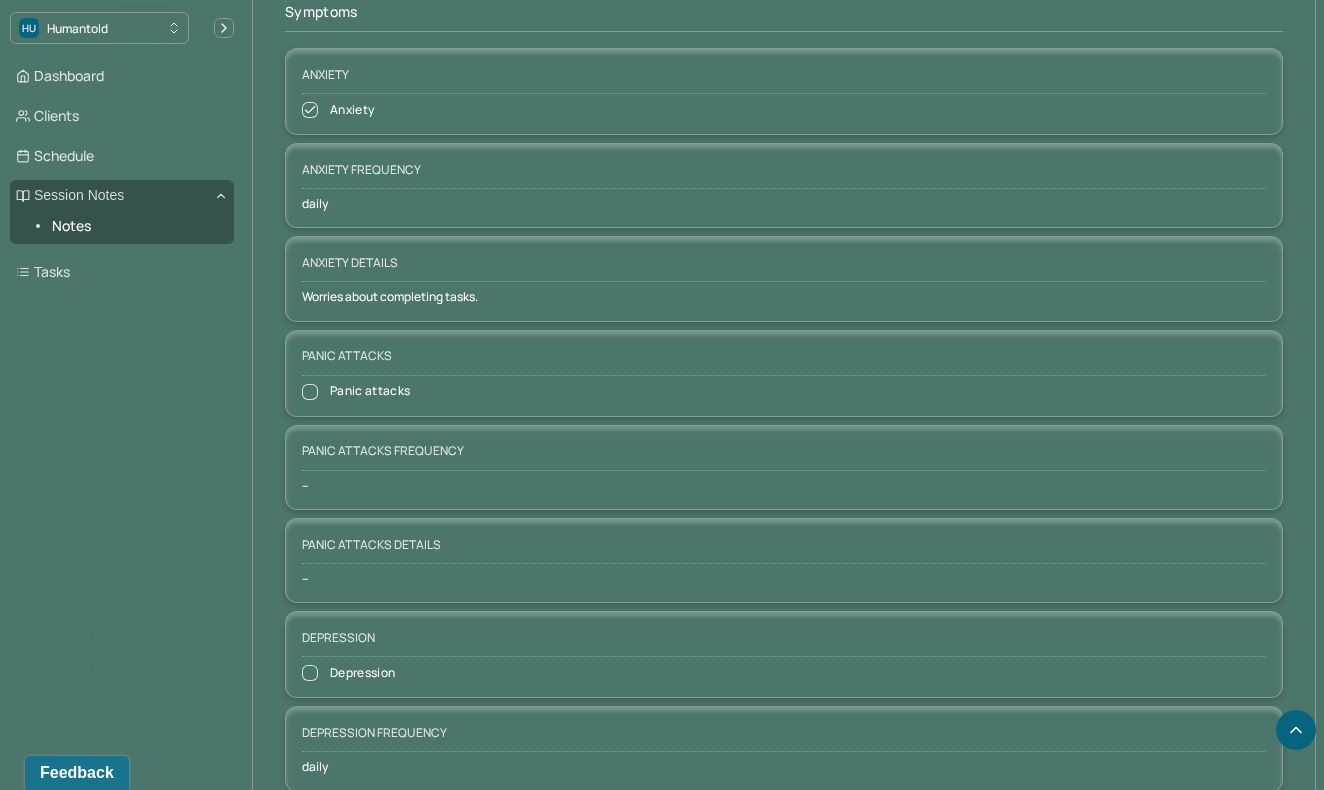 scroll, scrollTop: 1585, scrollLeft: 0, axis: vertical 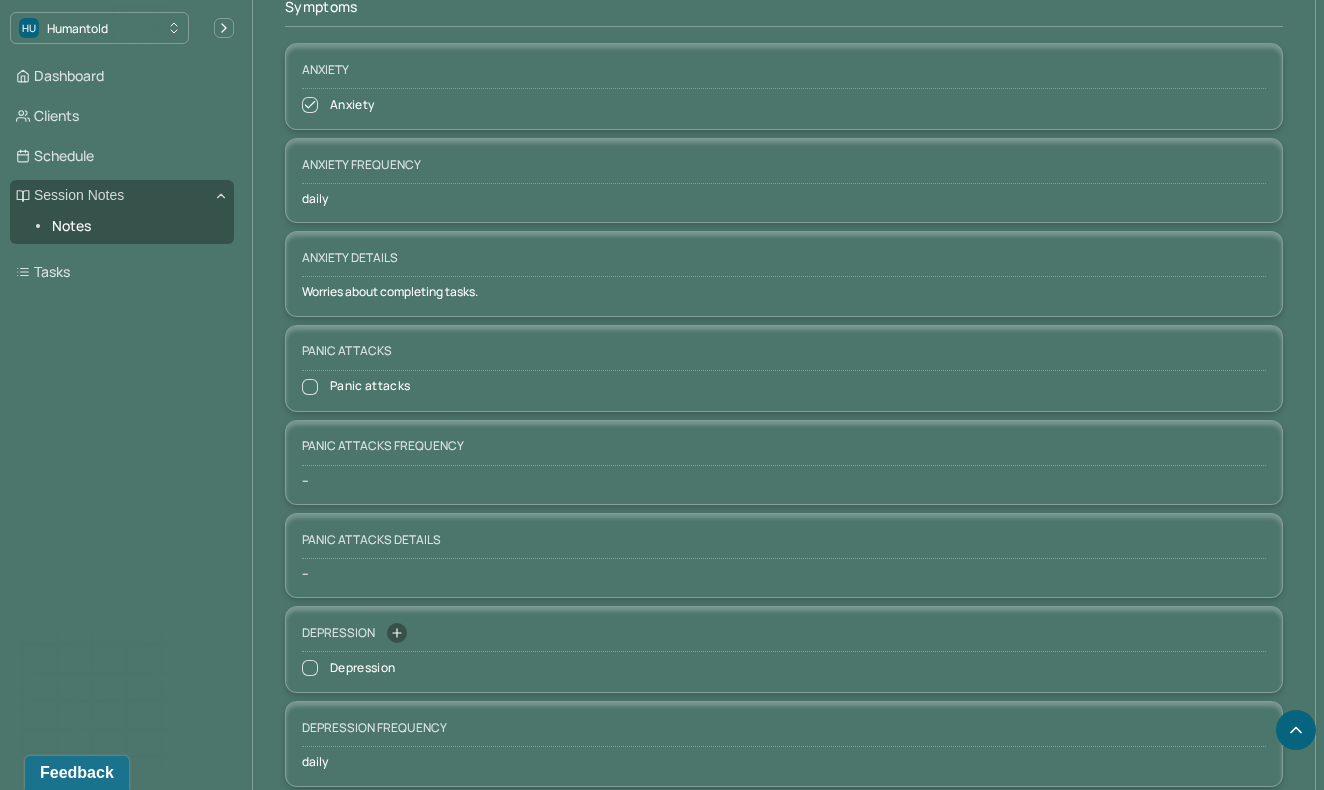 click 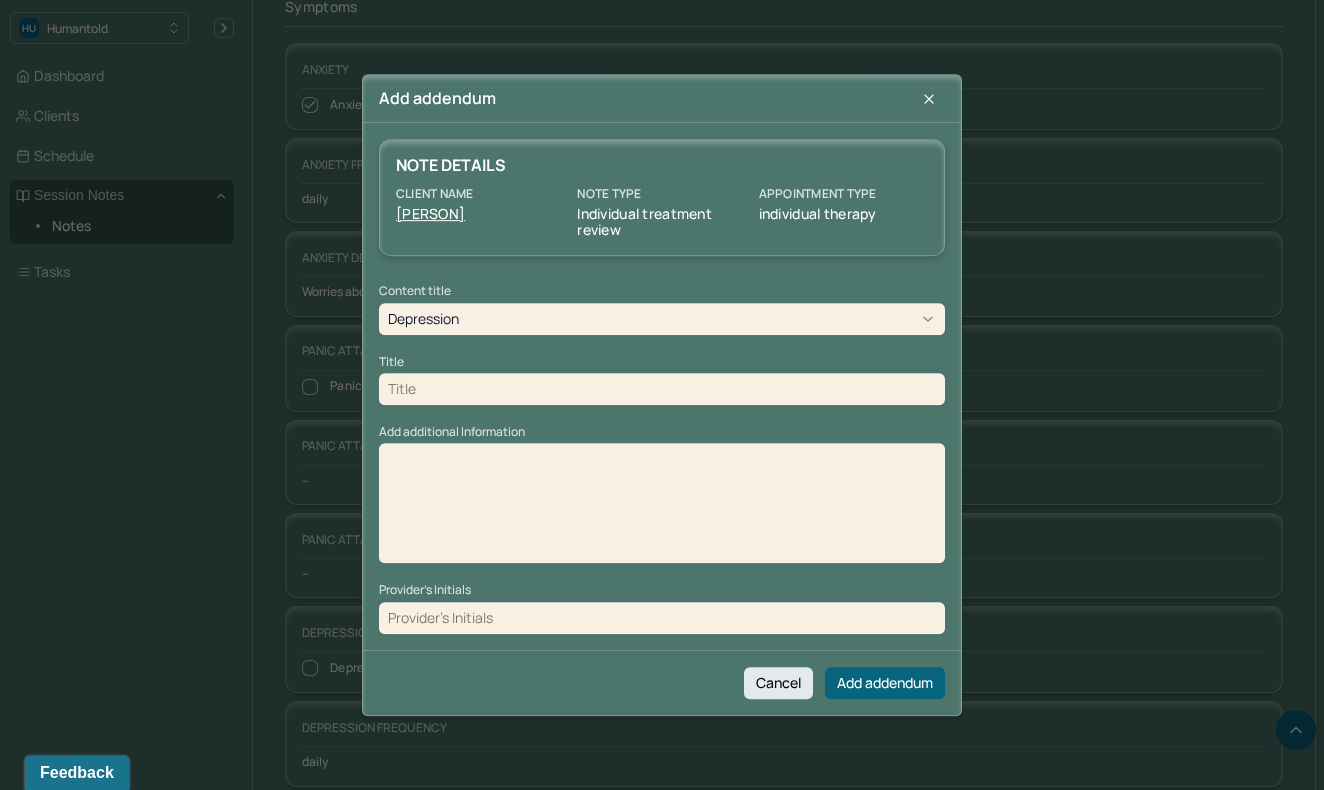 click at bounding box center [662, 389] 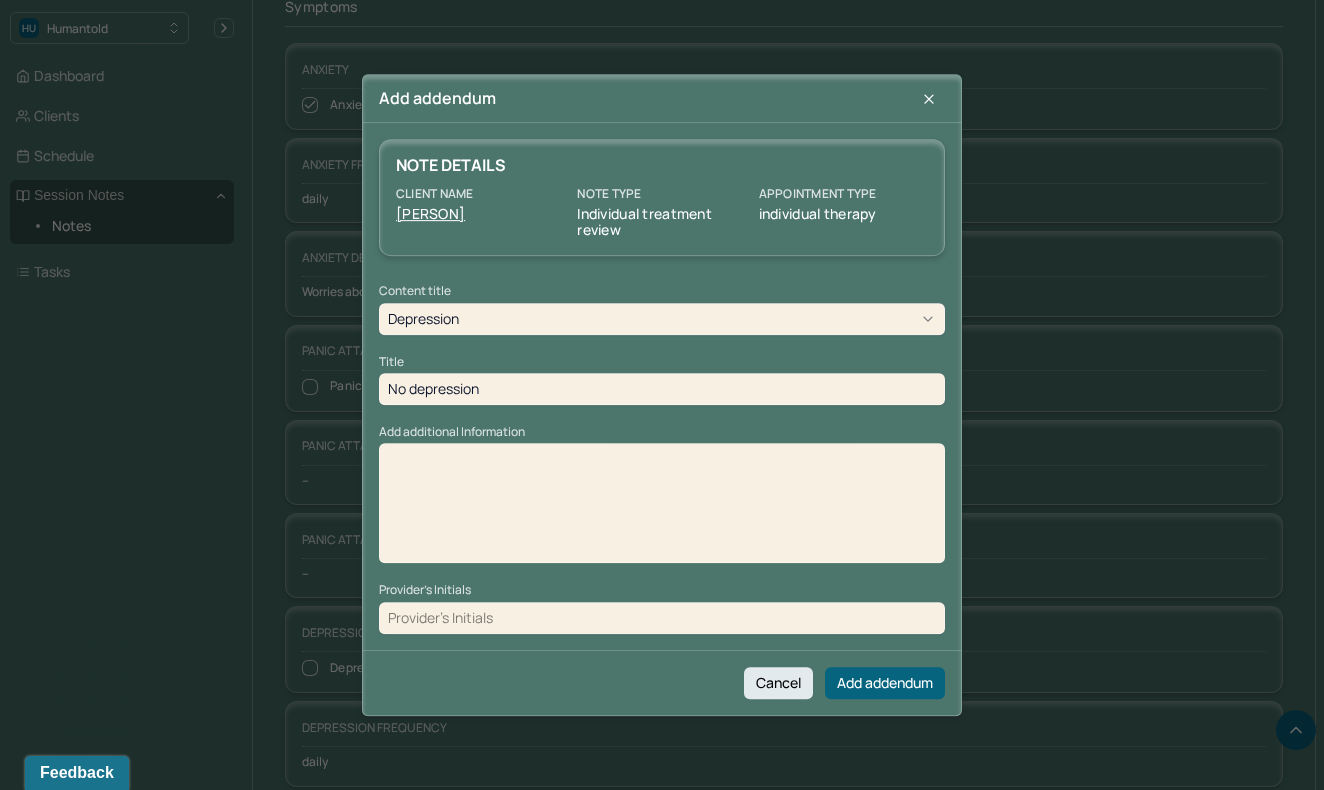 type on "No depression" 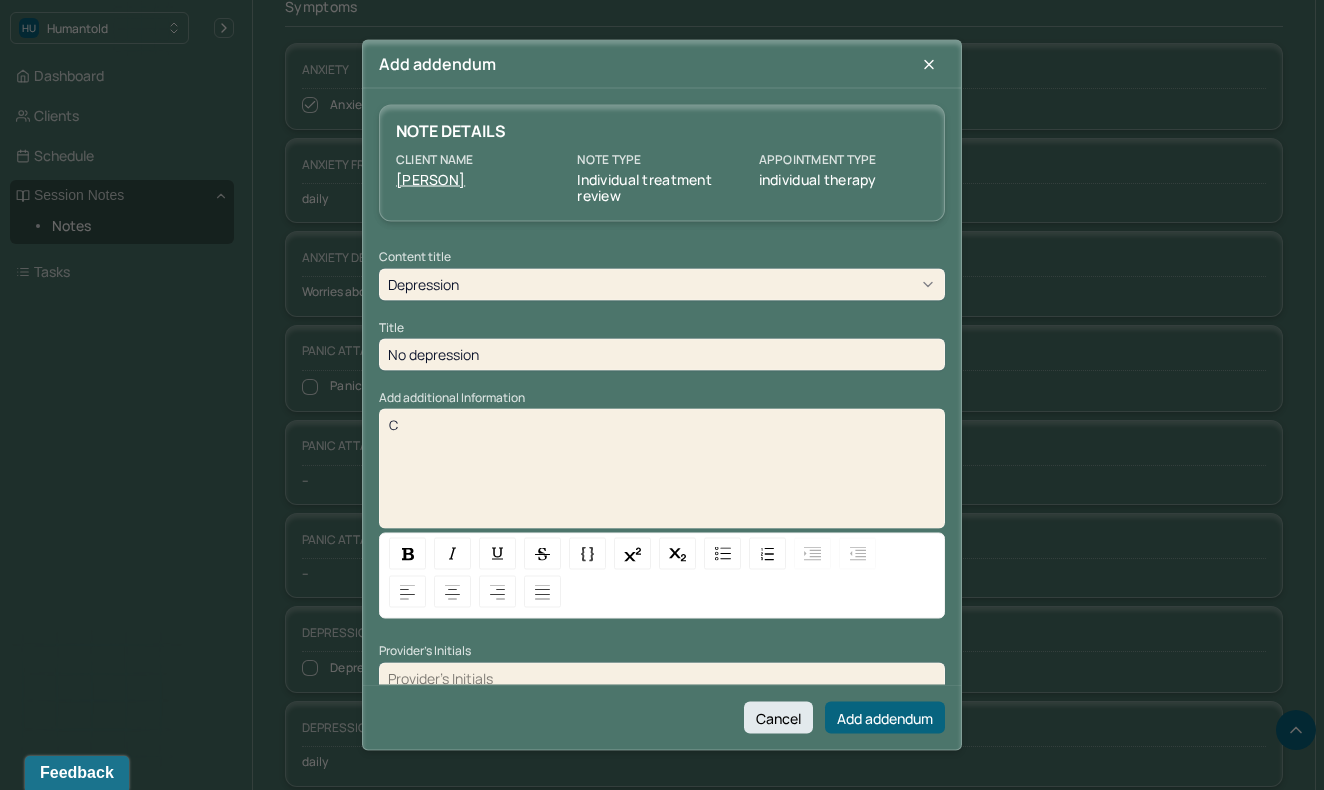 type 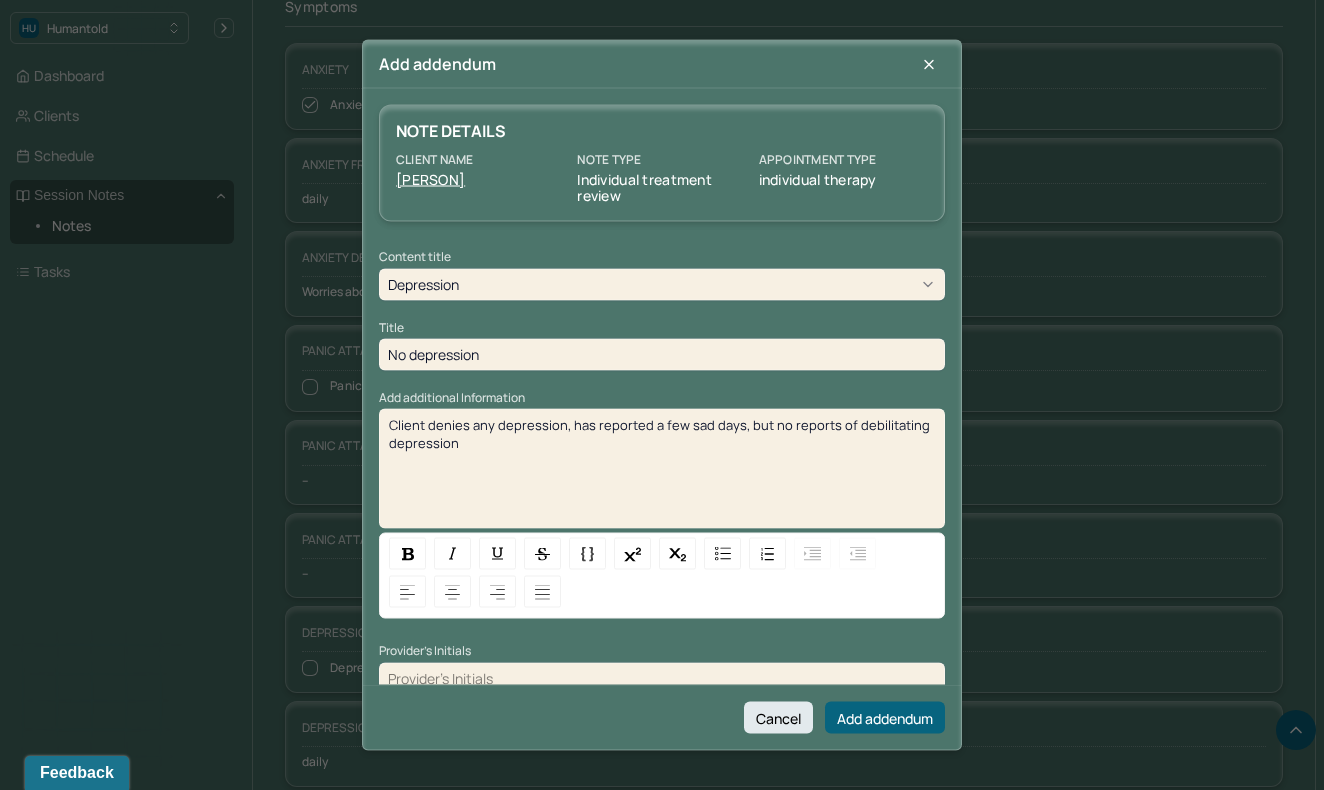 click on "Client denies any depression, has reported a few sad days, but no reports of debilitating depression" at bounding box center [662, 434] 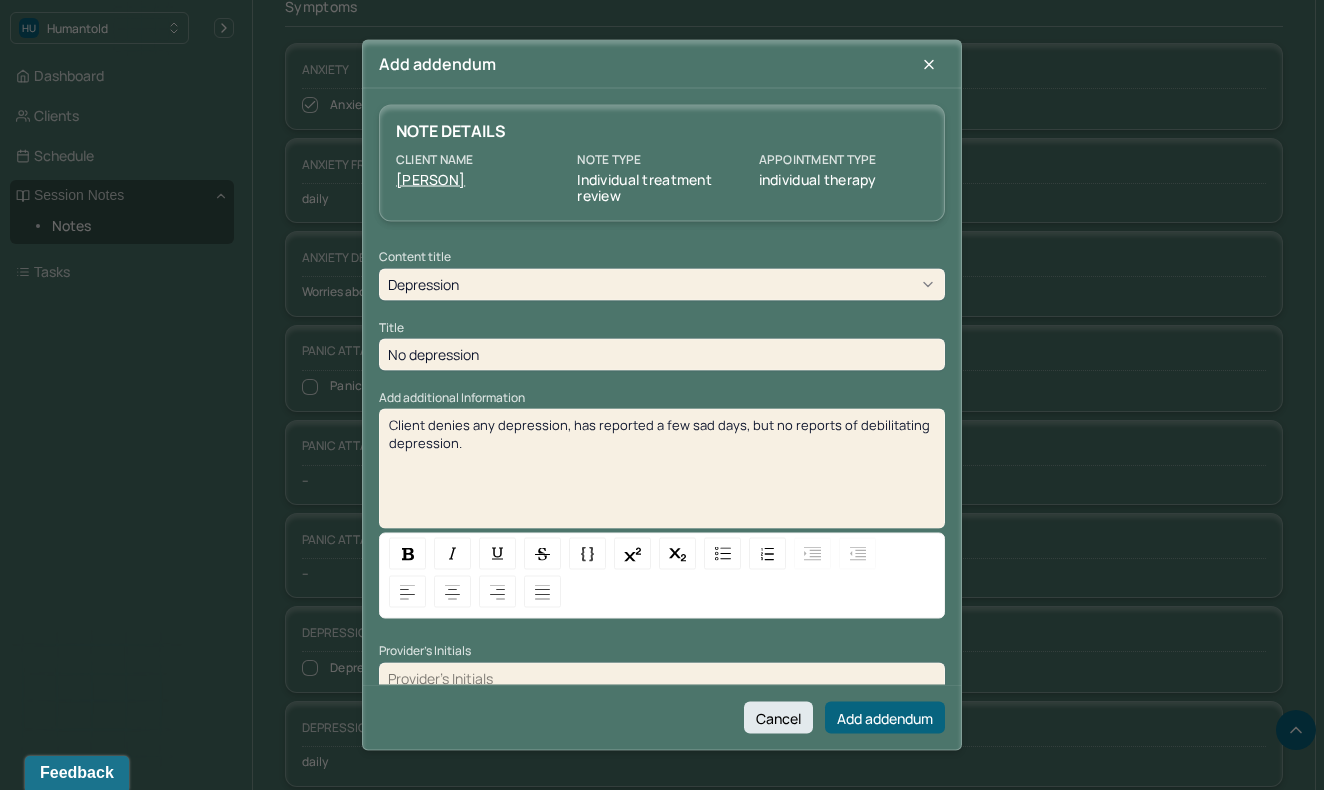 click on "Client denies any depression, has reported a few sad days, but no reports of debilitating depression." at bounding box center (661, 434) 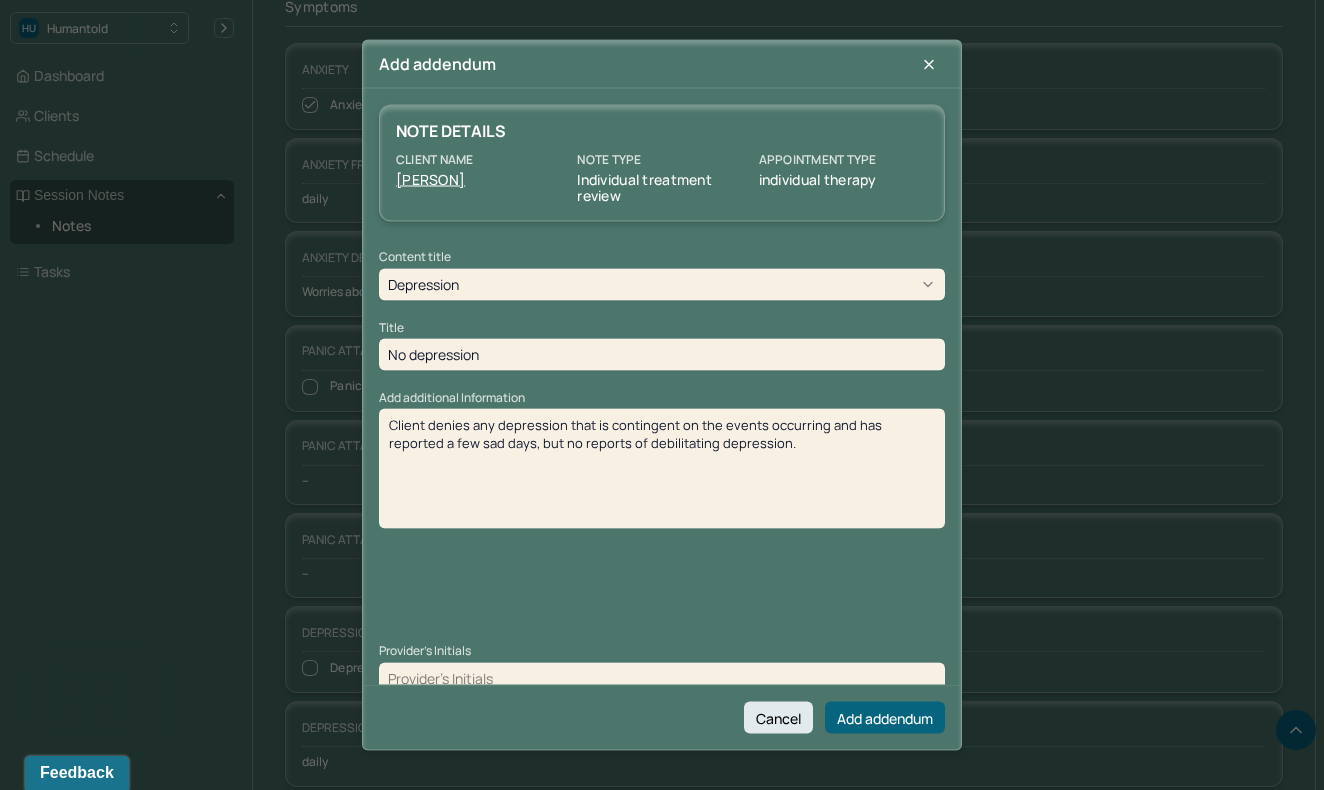 click at bounding box center (662, 678) 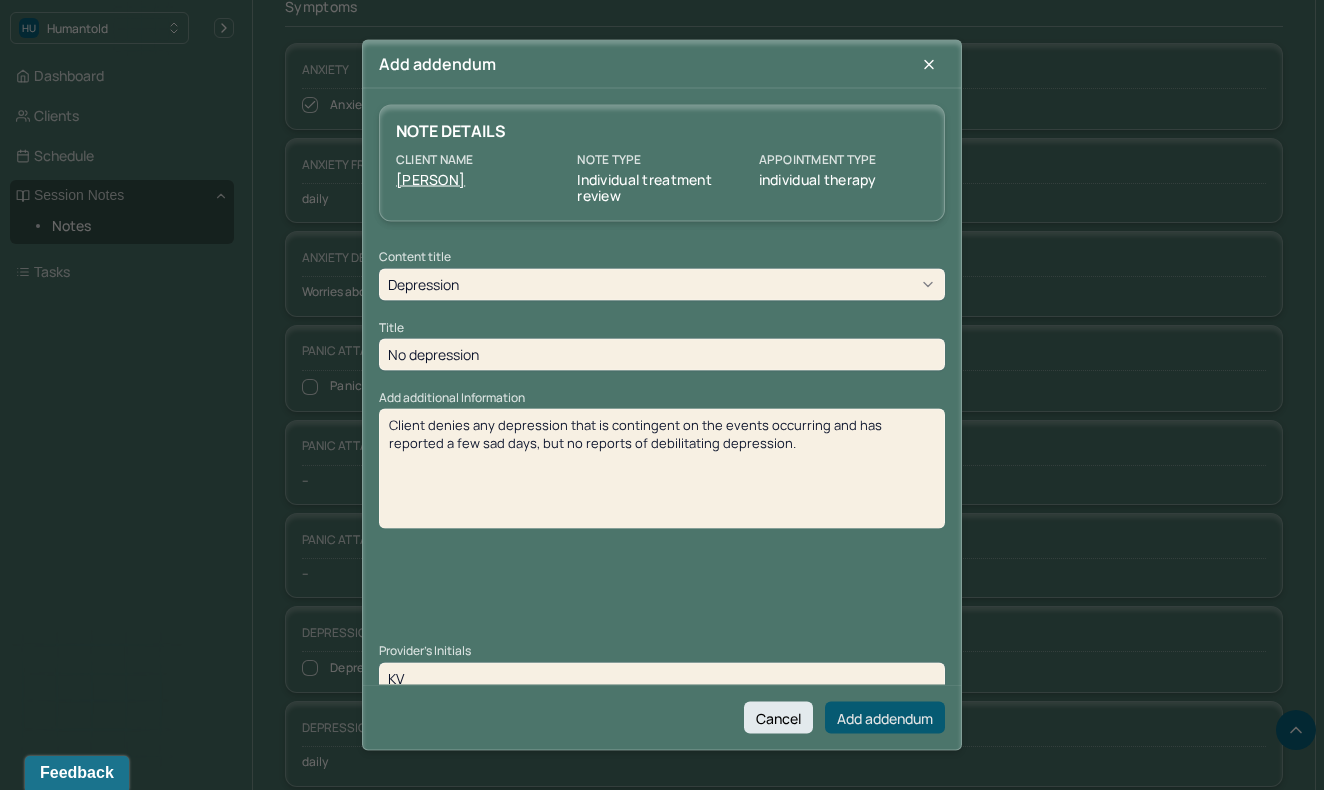 type on "KV" 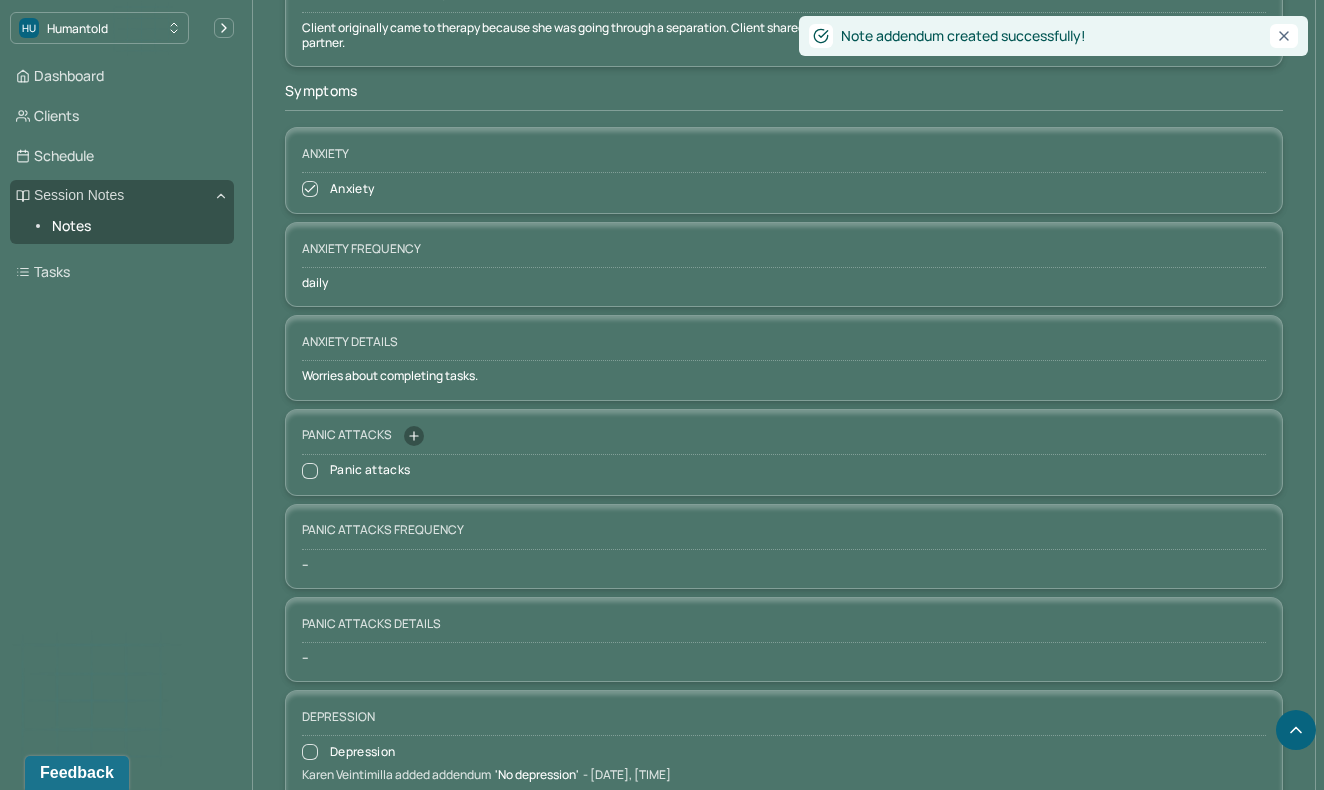 click 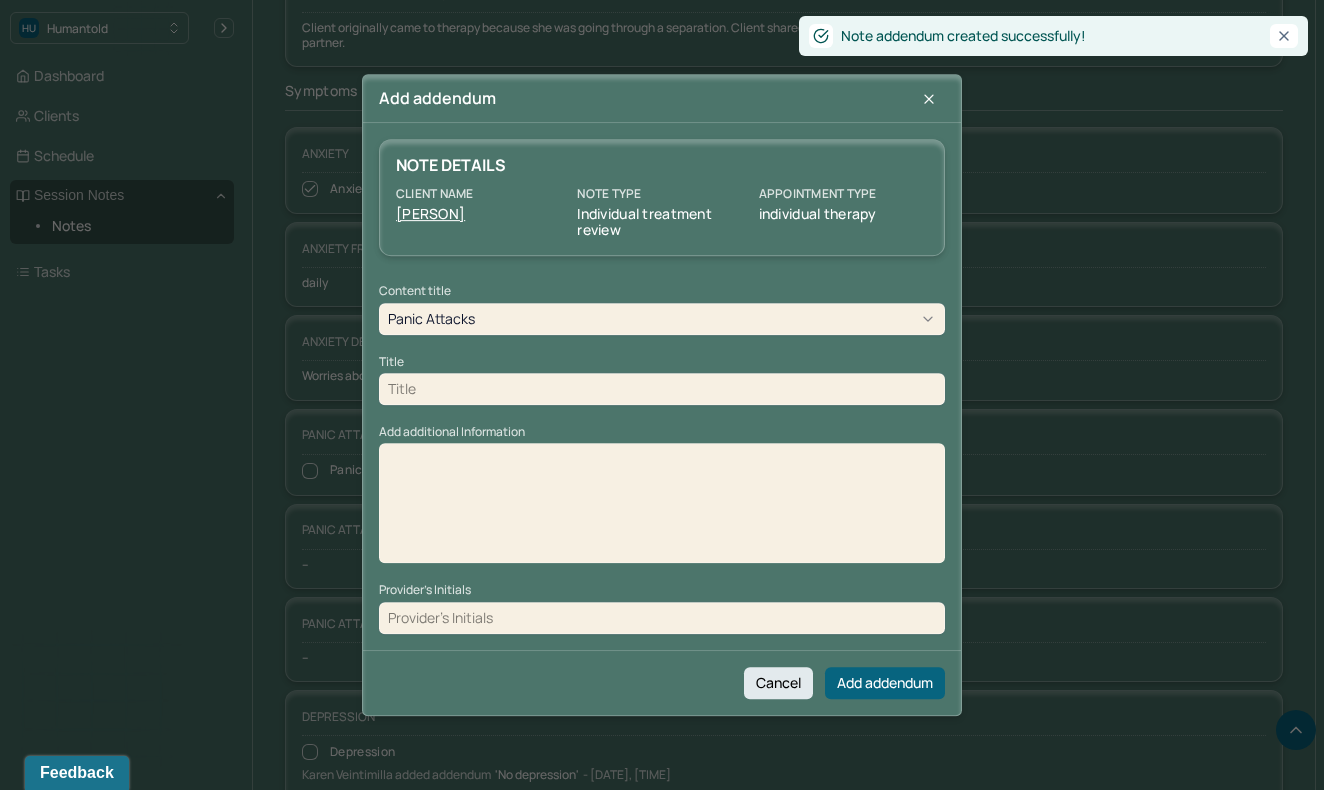 click at bounding box center (662, 389) 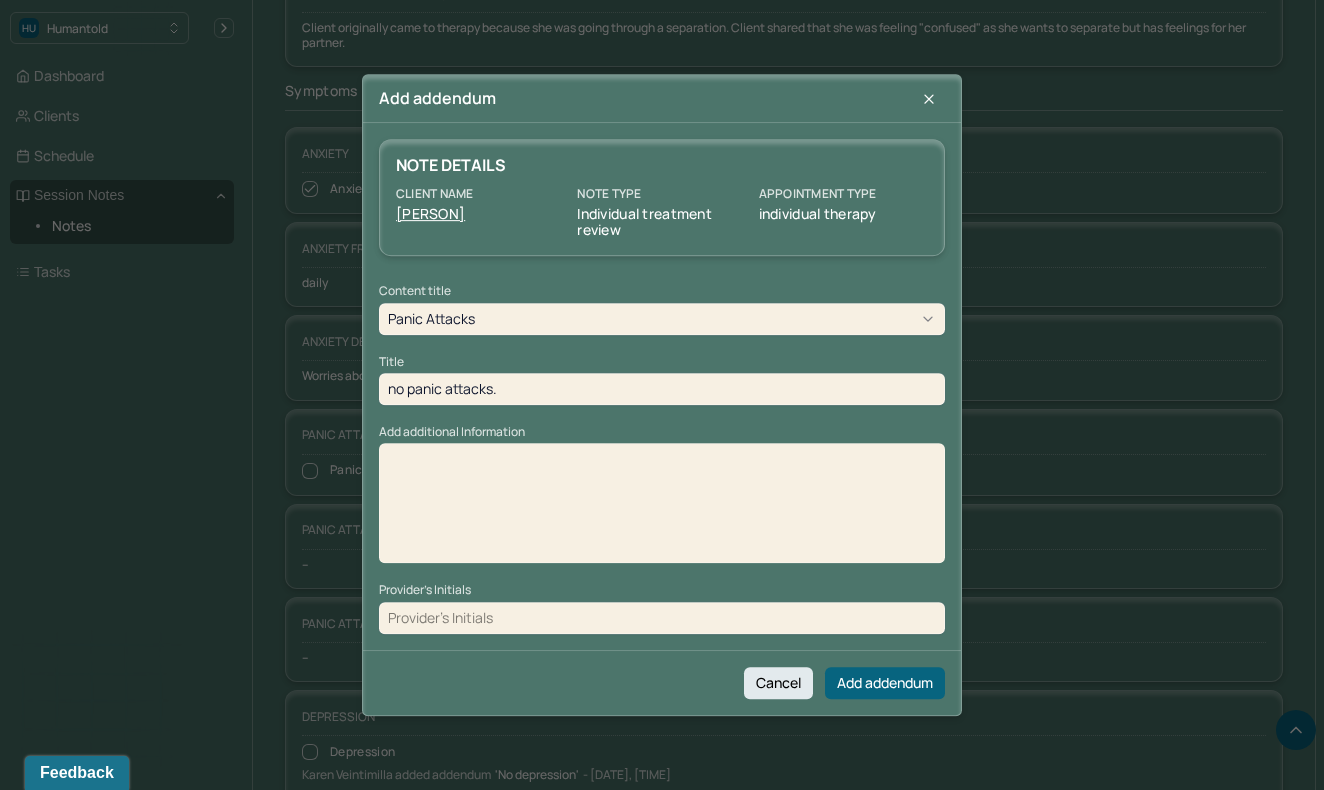 type on "no panic attacks." 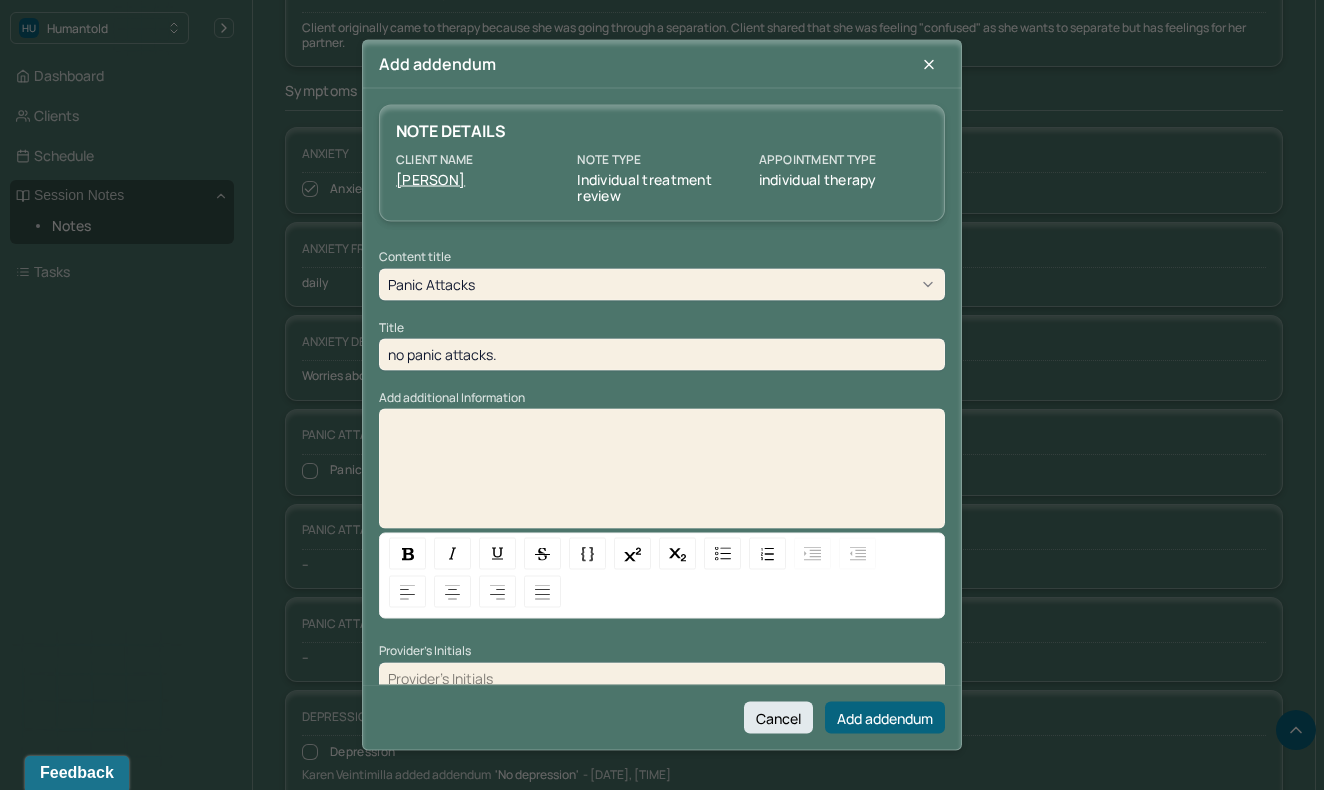 click at bounding box center [662, 476] 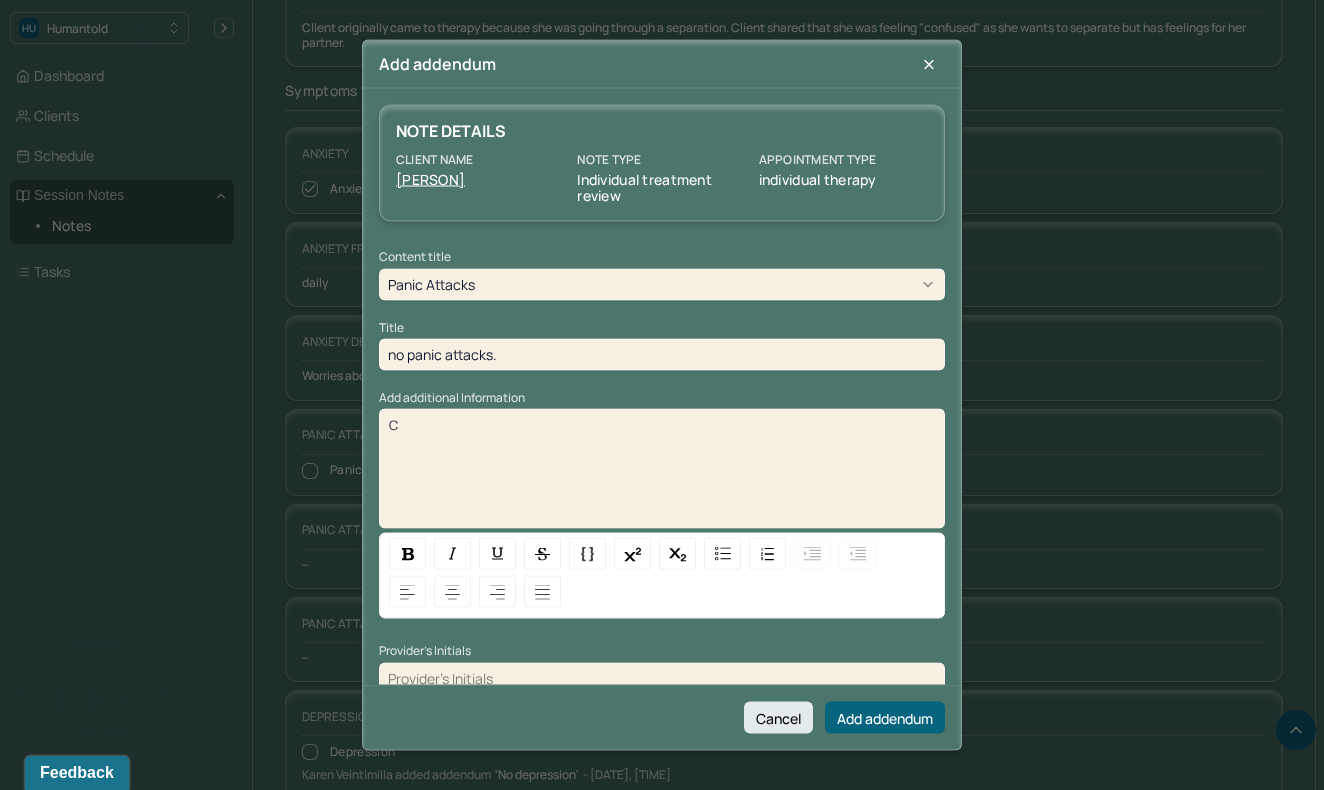 type 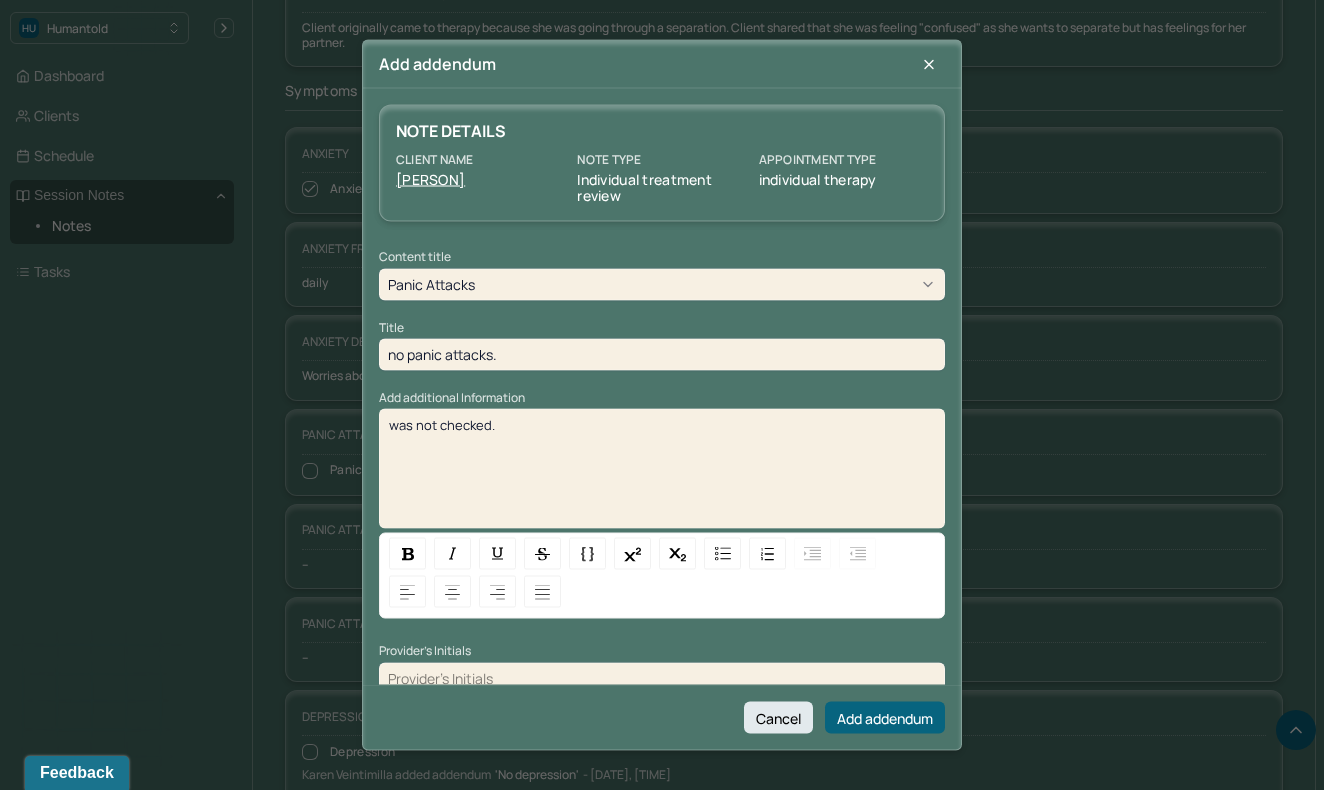 click at bounding box center [662, 678] 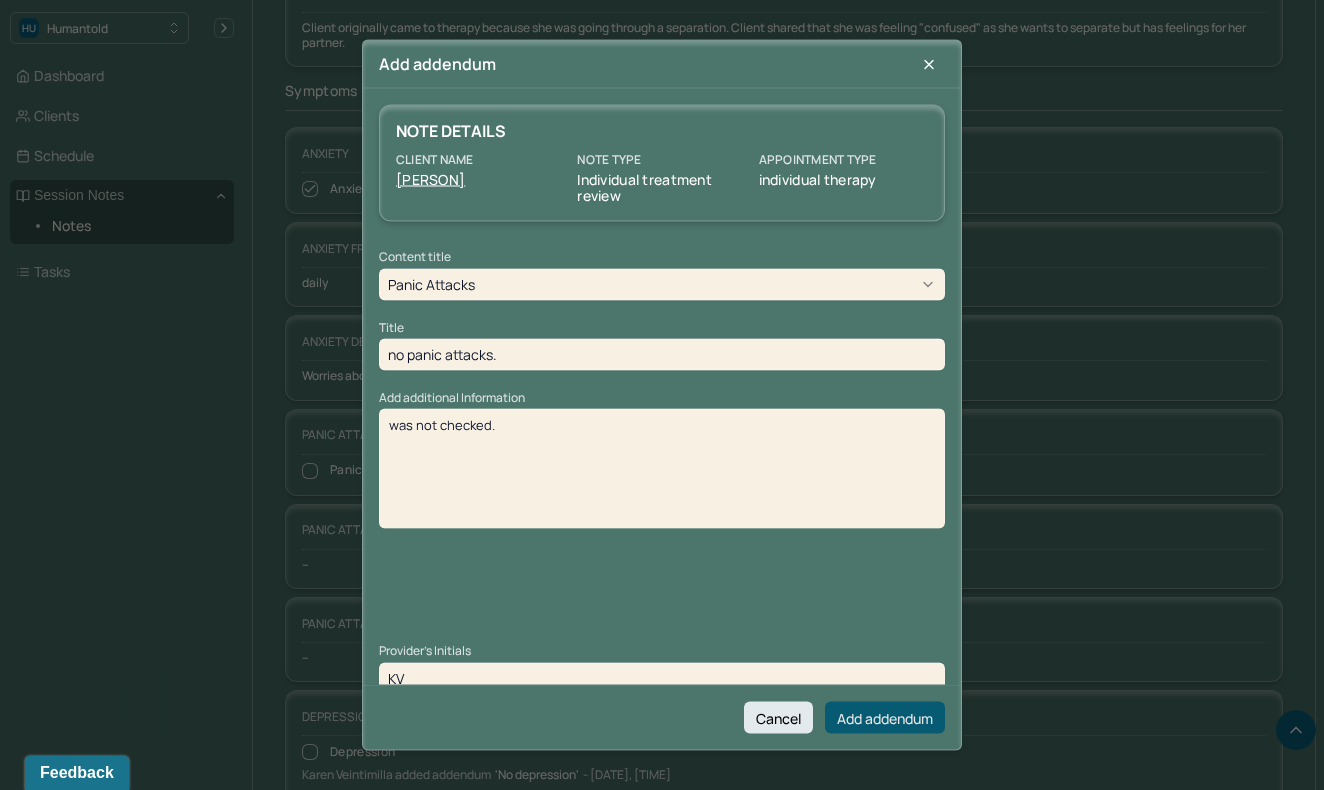 type on "KV" 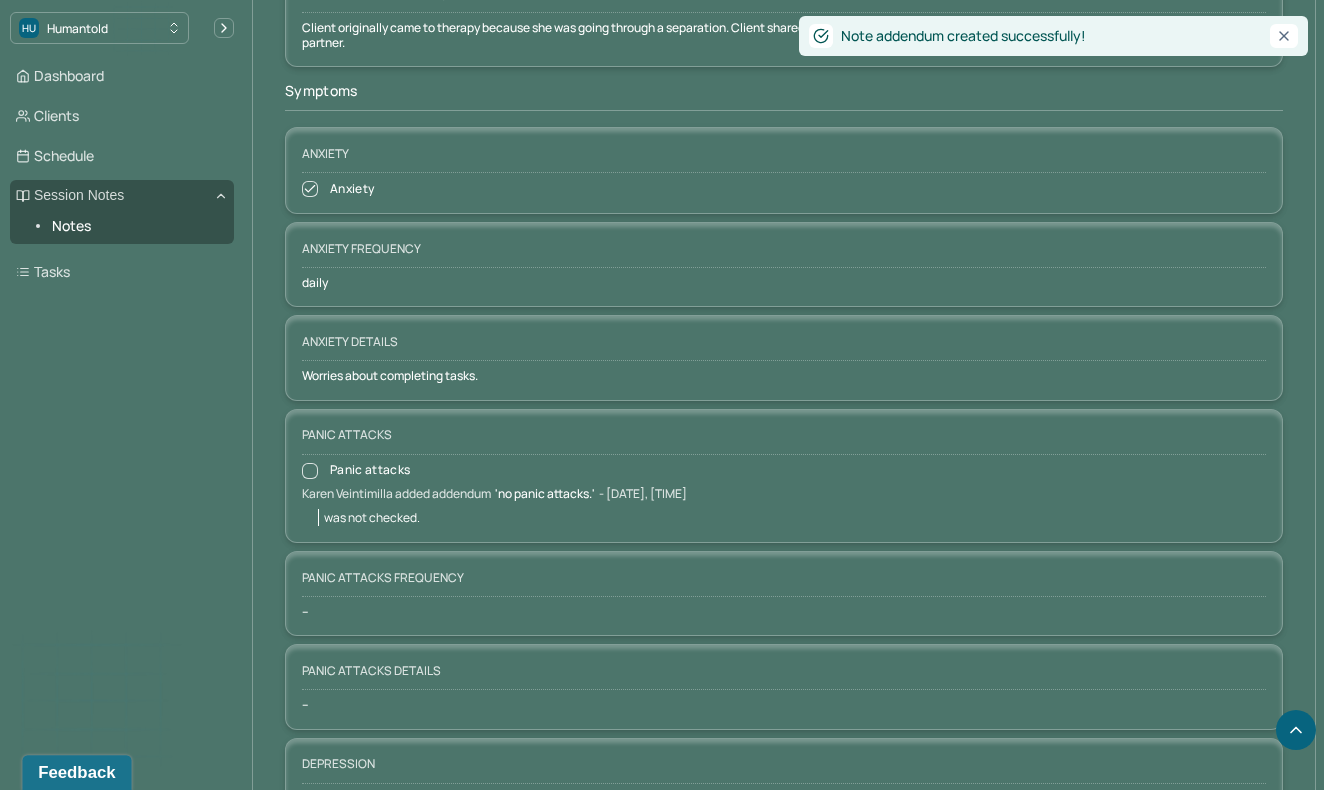 click on "Feedback" at bounding box center (76, 773) 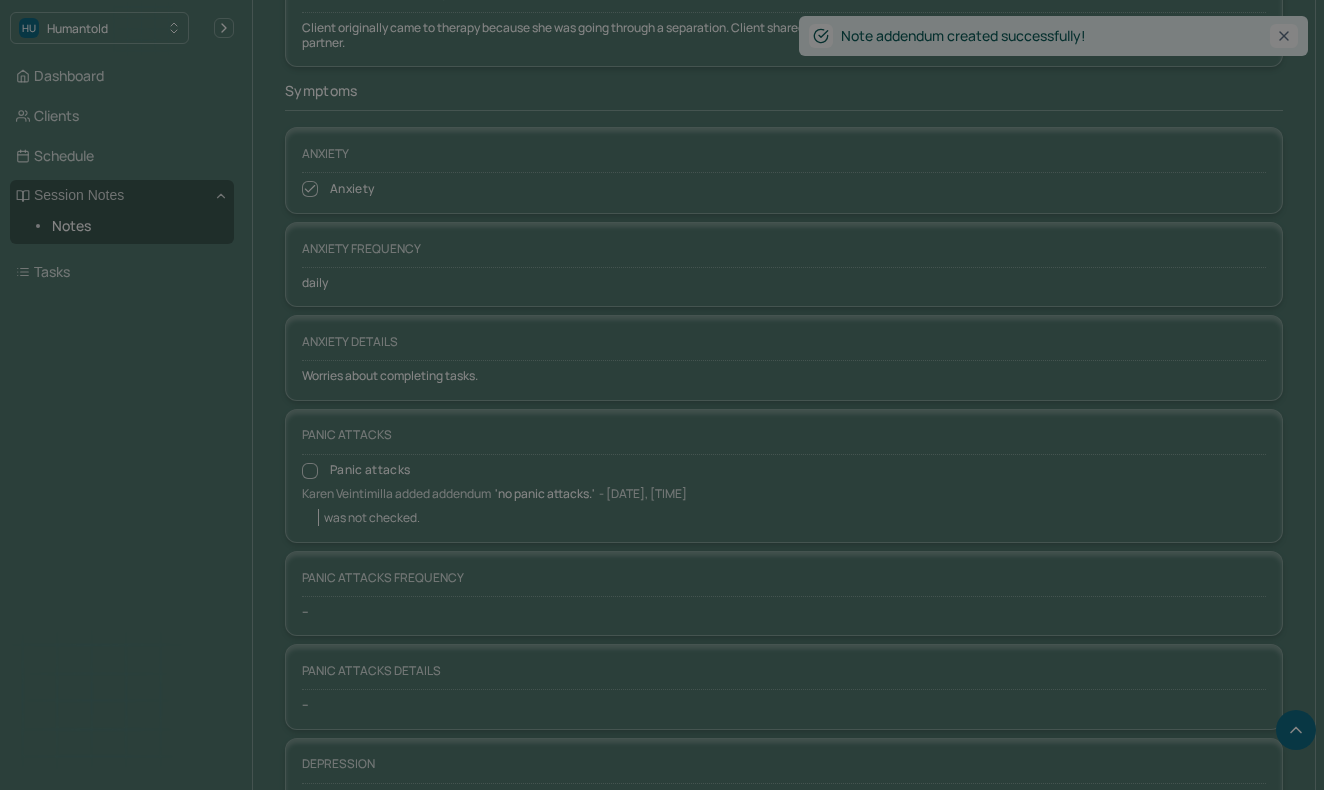 scroll, scrollTop: 0, scrollLeft: 0, axis: both 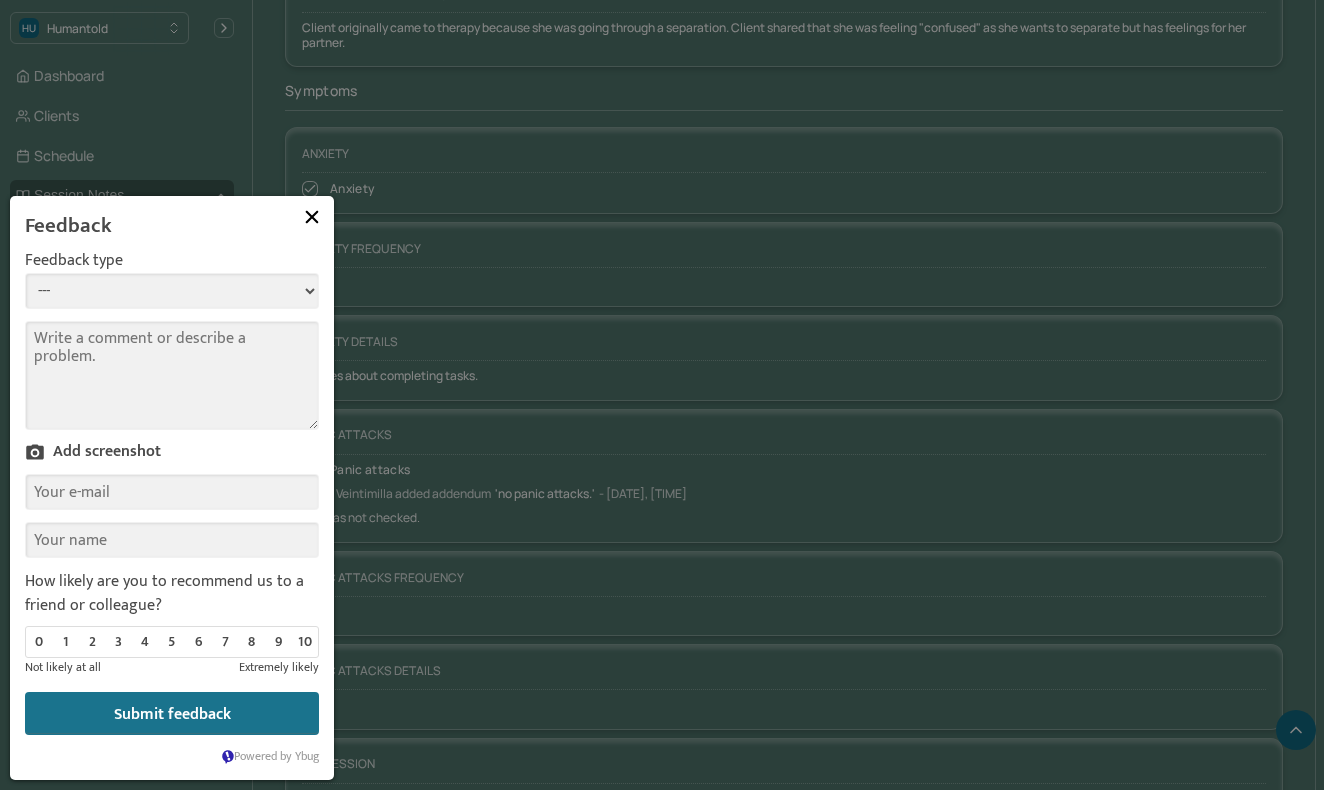 select on "1" 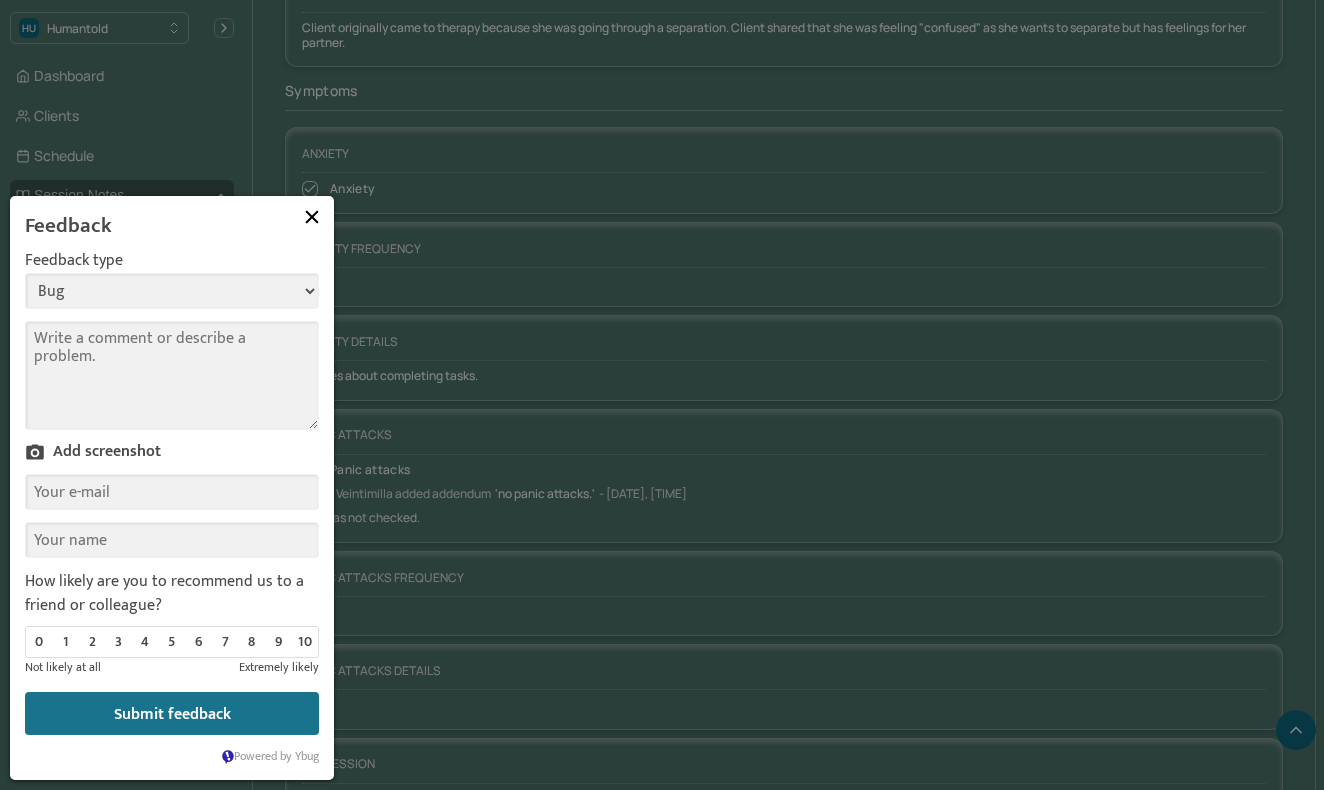 click on "Comment" at bounding box center (172, 375) 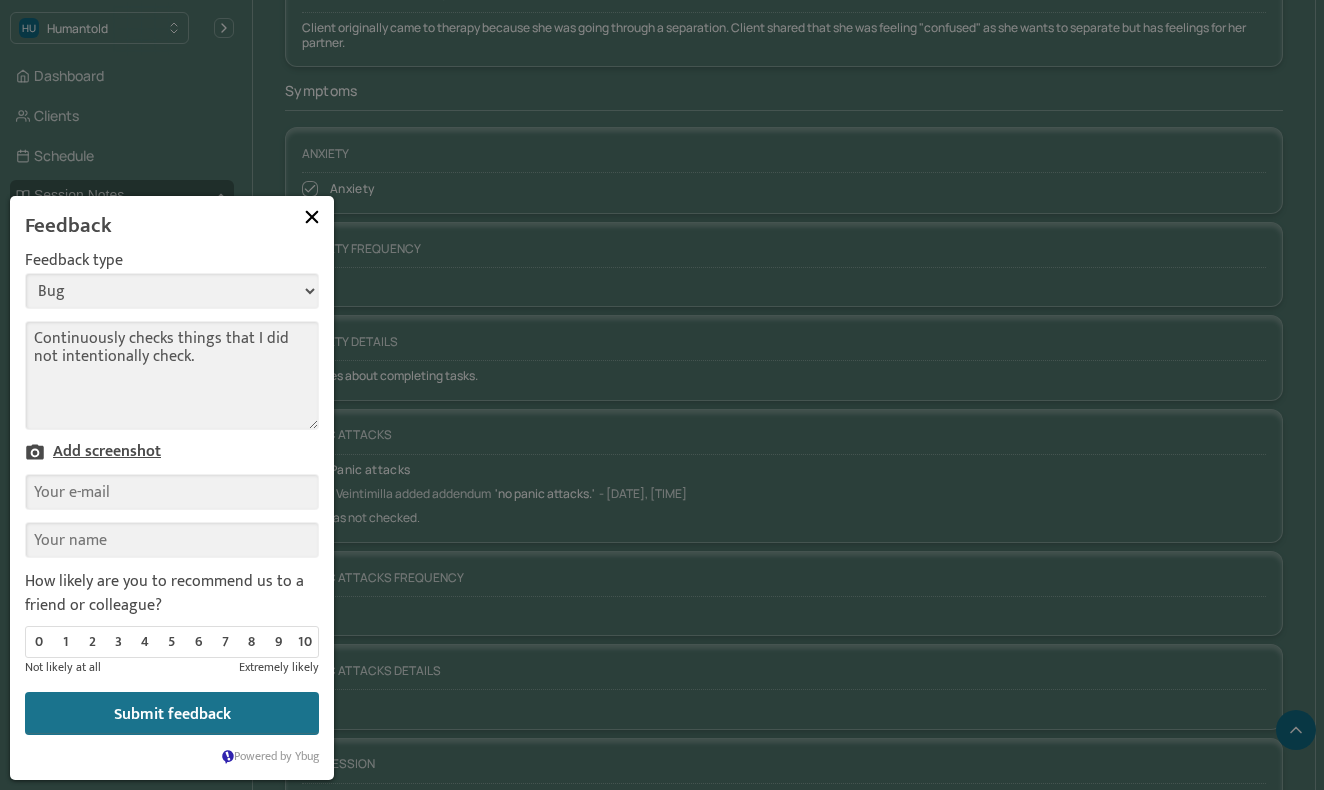 type on "Continuously checks things that I did not intentionally check." 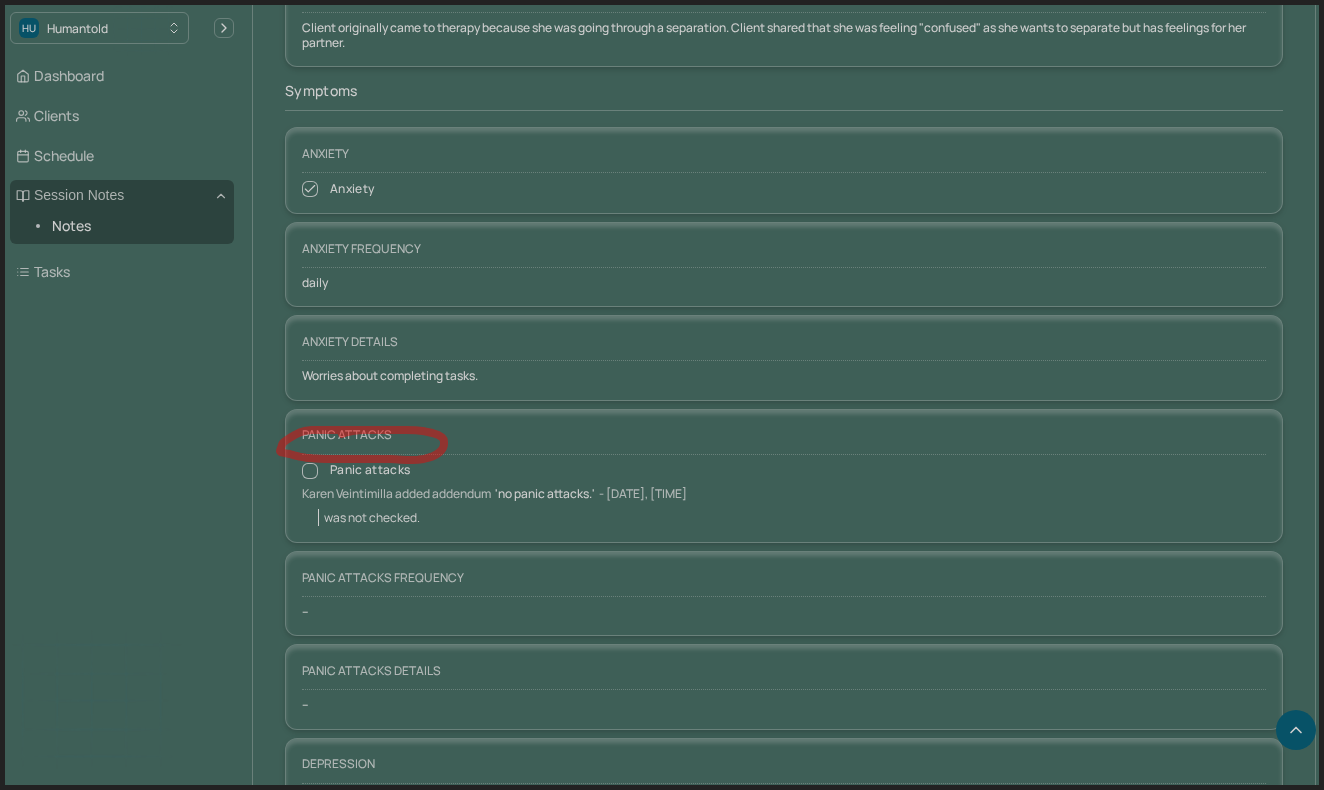 drag, startPoint x: 365, startPoint y: 430, endPoint x: 342, endPoint y: 434, distance: 23.345236 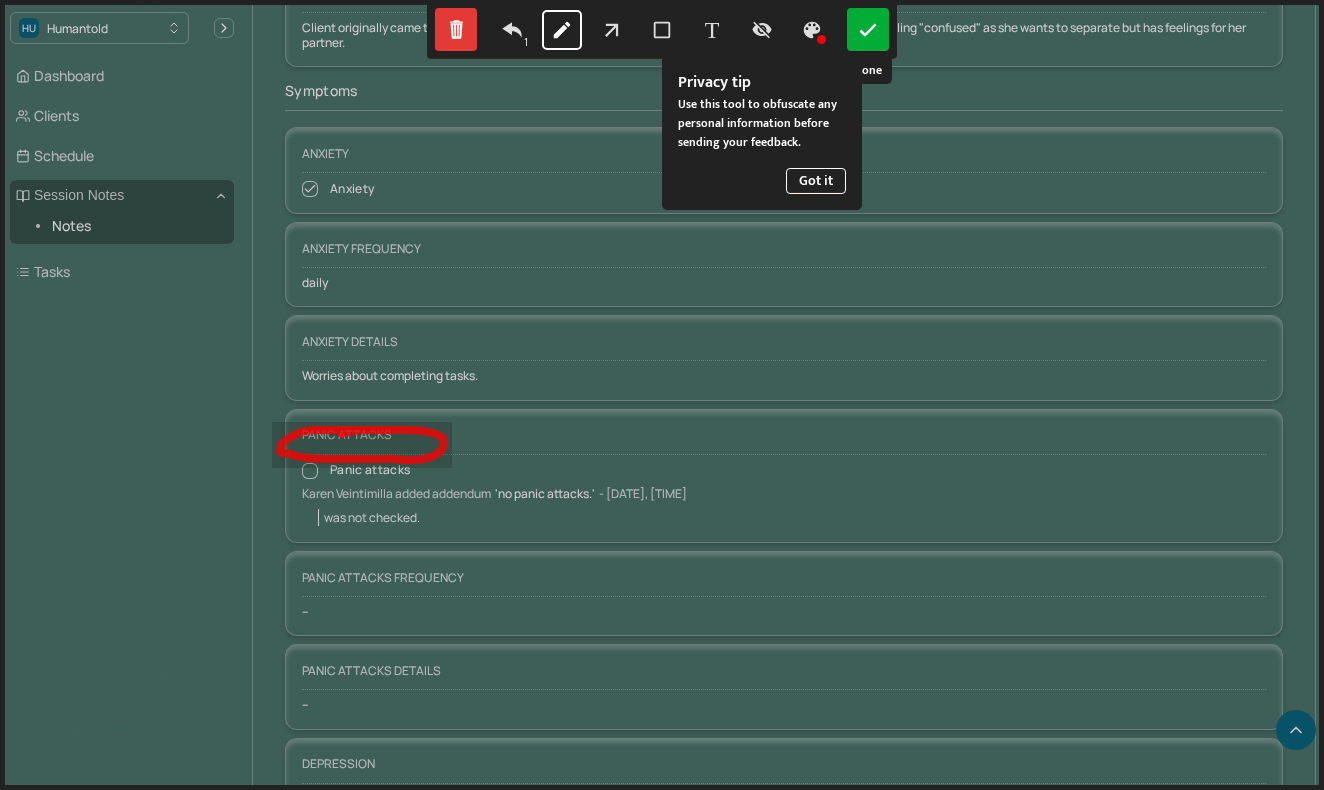 click at bounding box center [868, 29] 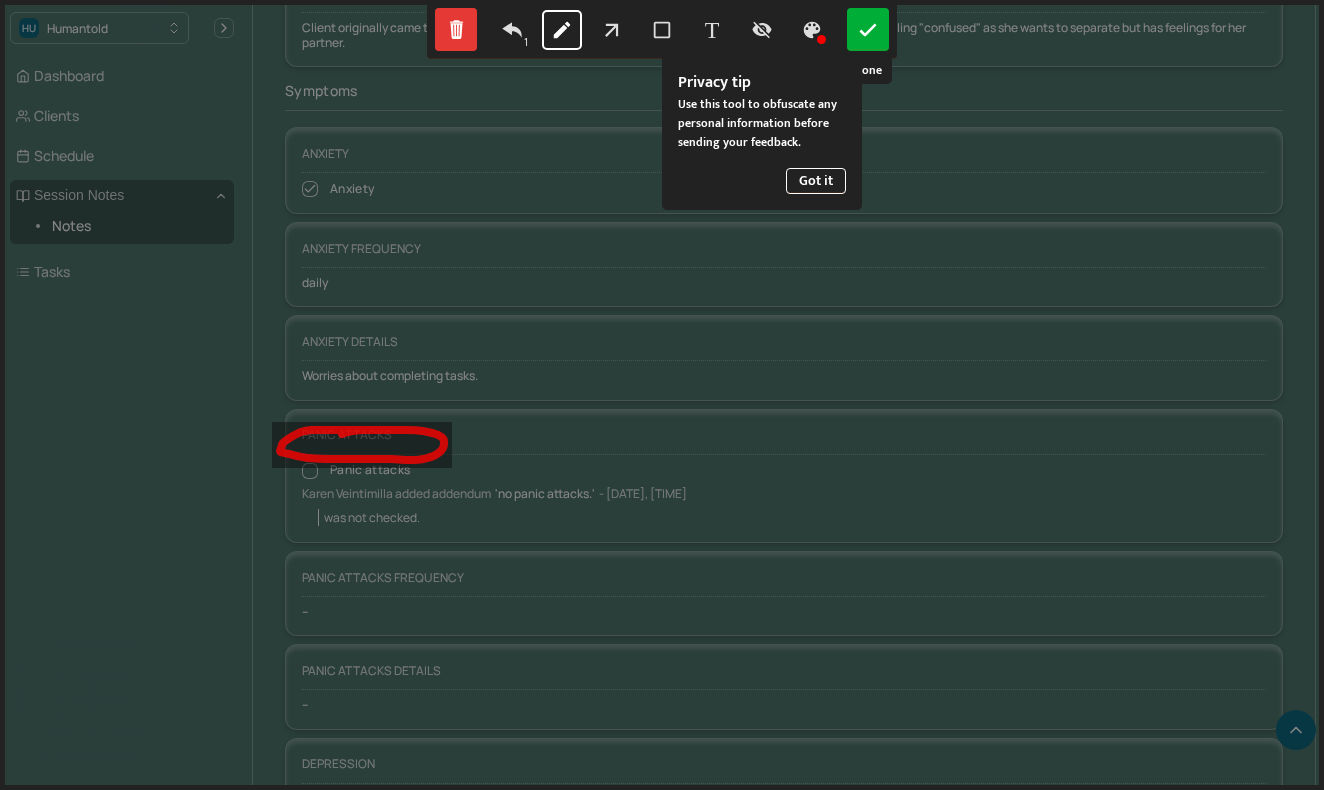select on "1" 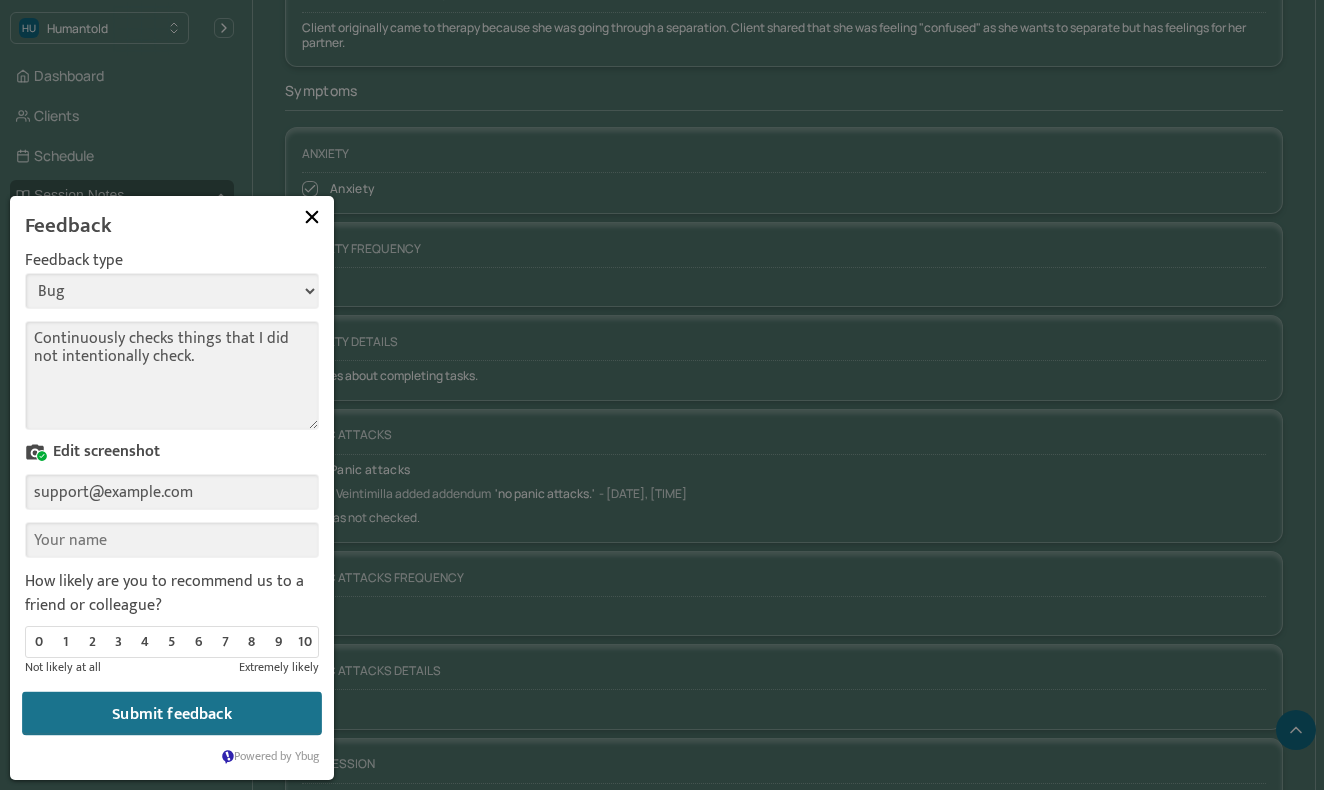 type on "support@example.com" 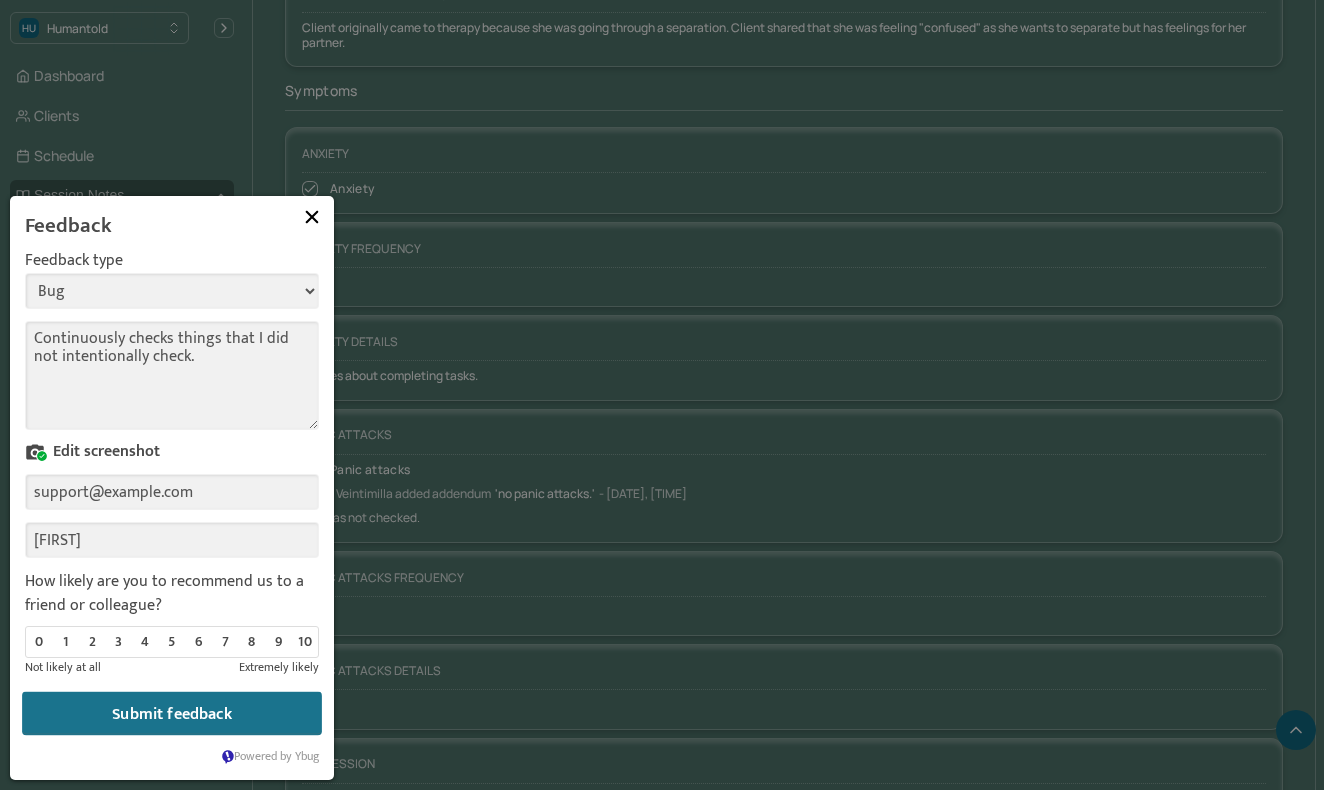type on "[FIRST]" 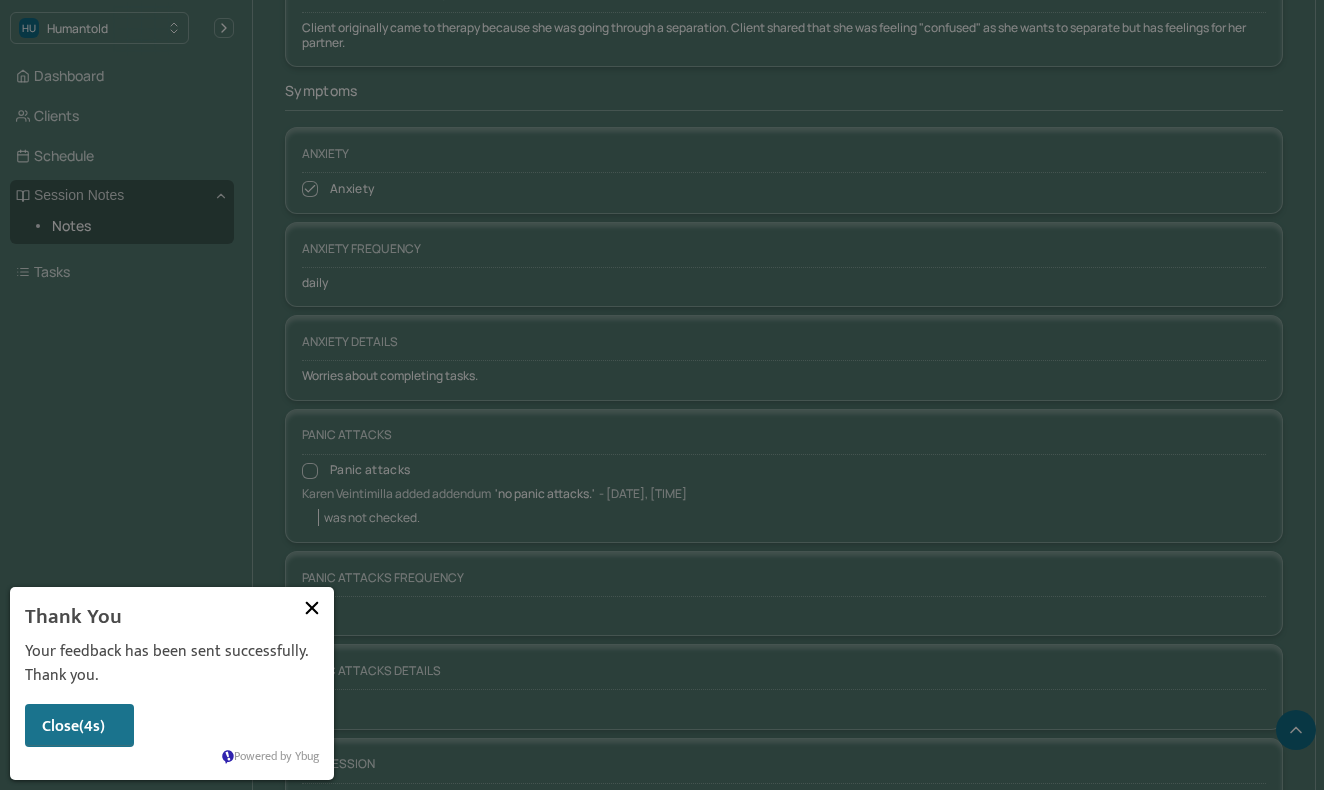 click at bounding box center (312, 608) 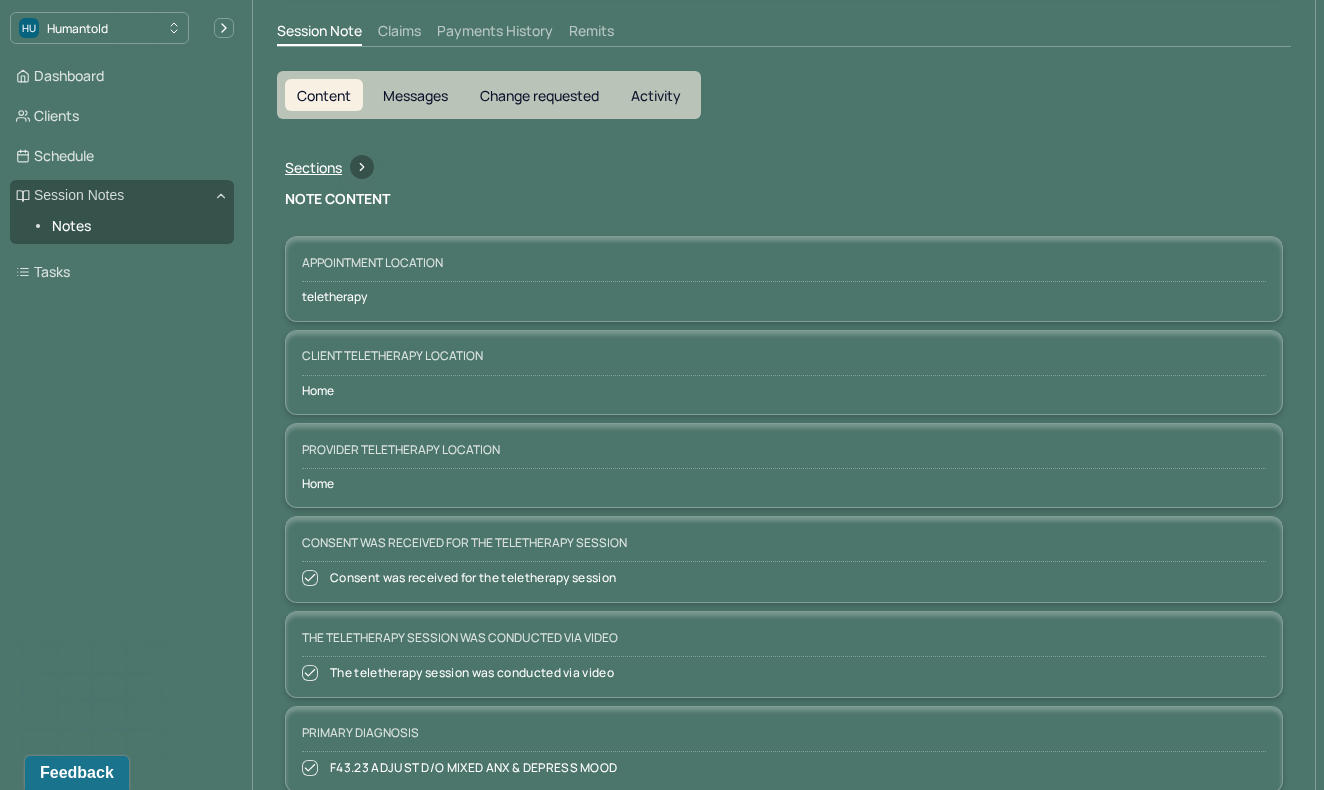 scroll, scrollTop: 437, scrollLeft: 0, axis: vertical 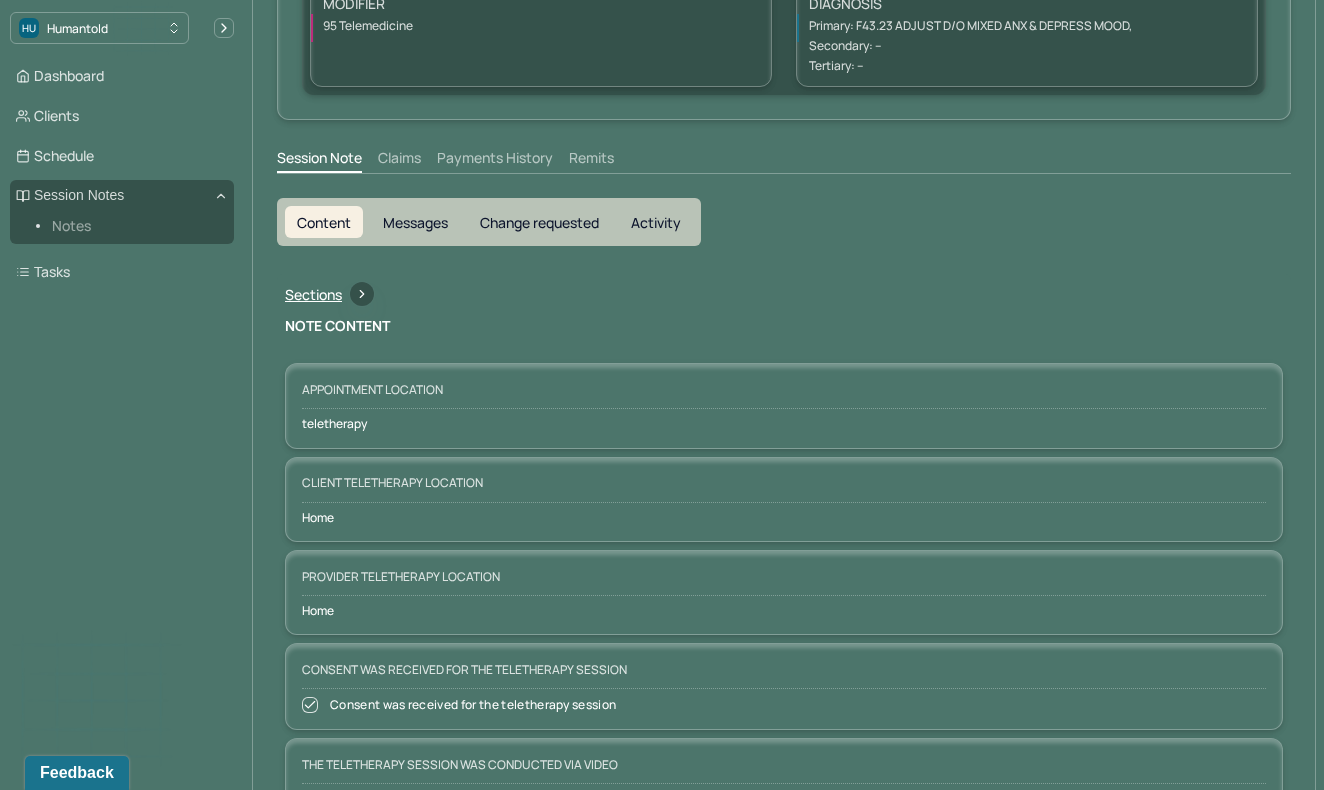 click on "Notes" at bounding box center [135, 226] 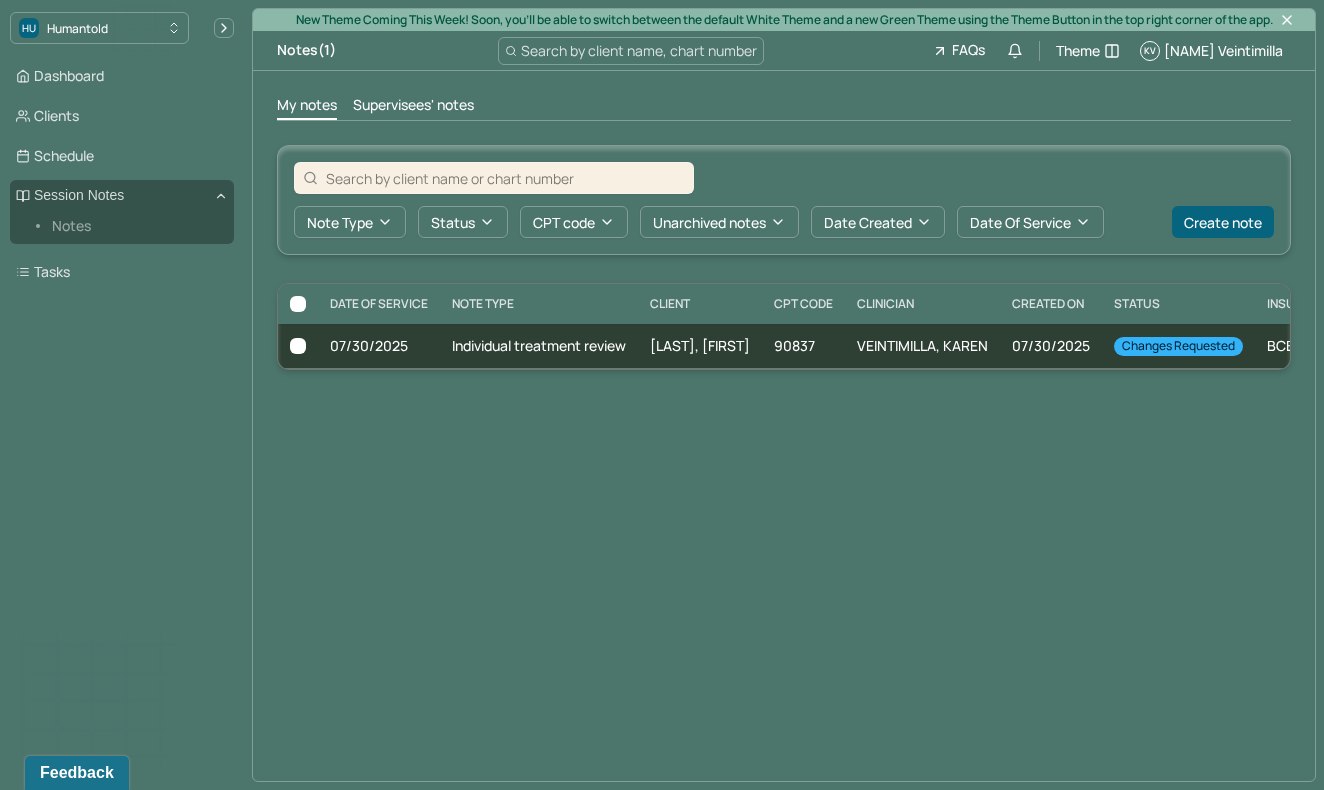 scroll, scrollTop: 0, scrollLeft: 0, axis: both 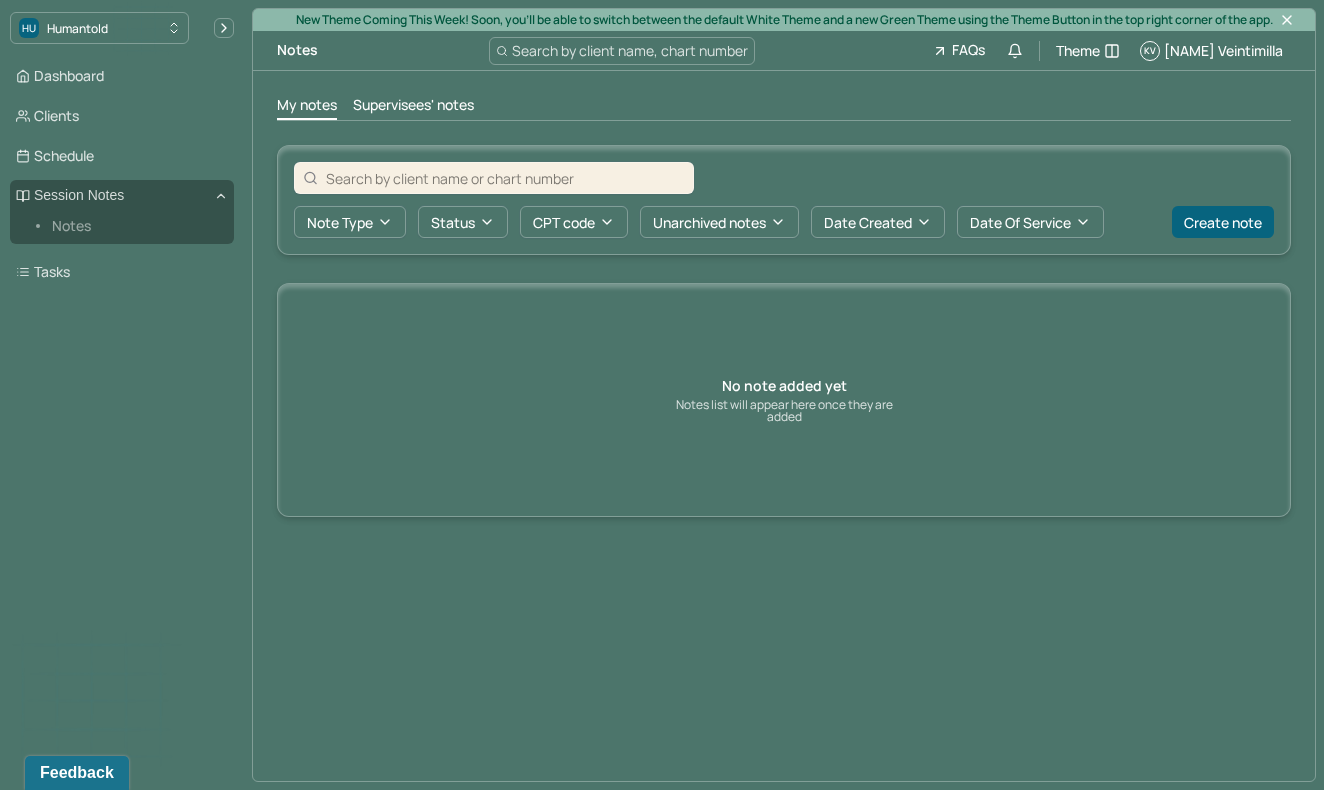 click on "Notes" at bounding box center [135, 226] 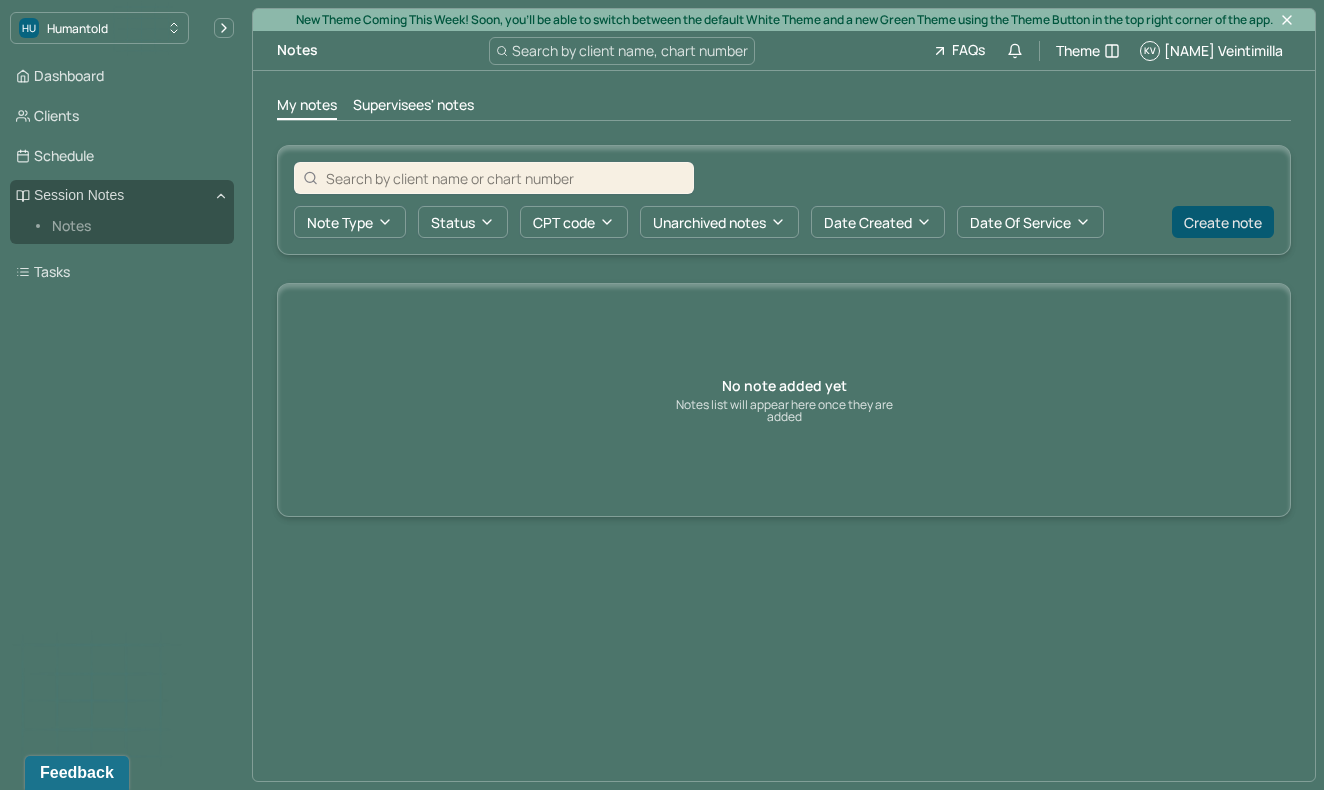 click on "Create note" at bounding box center [1223, 222] 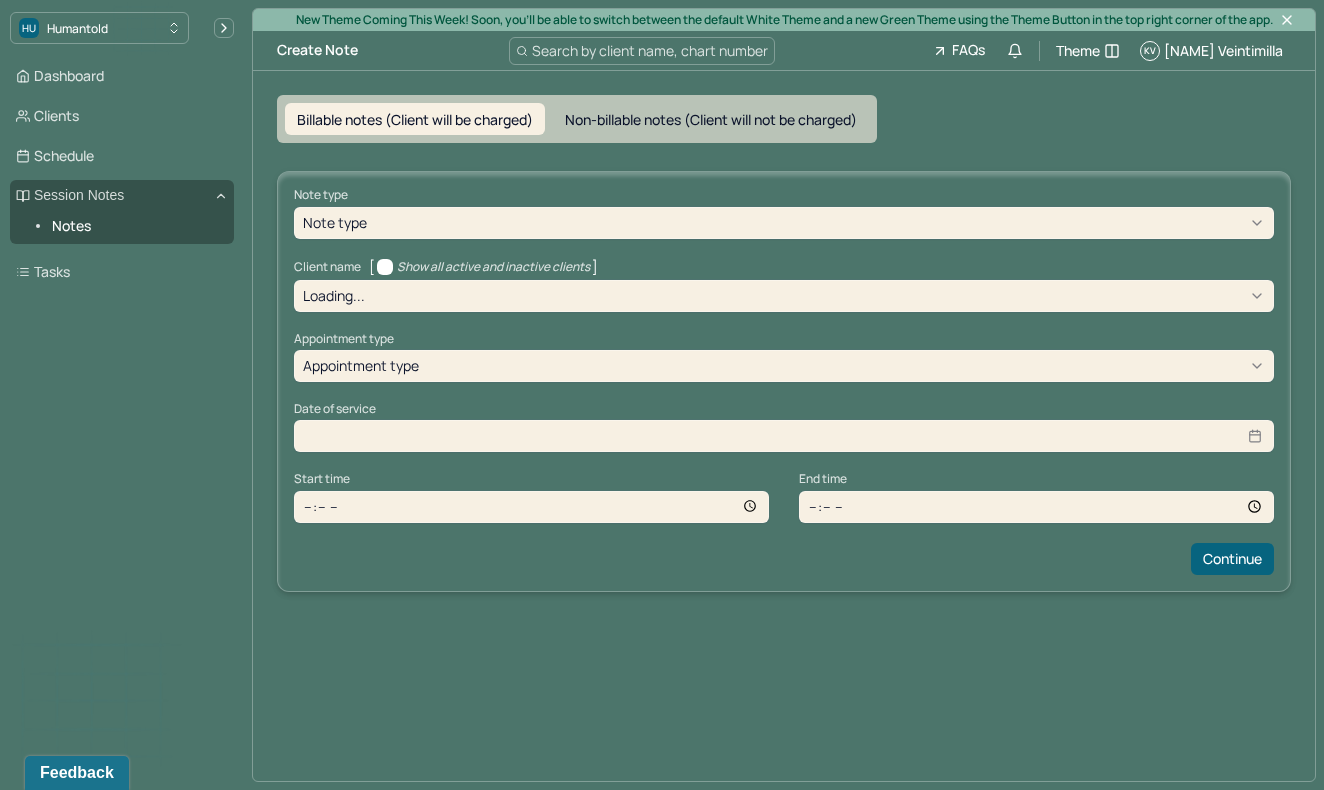 click at bounding box center (459, 222) 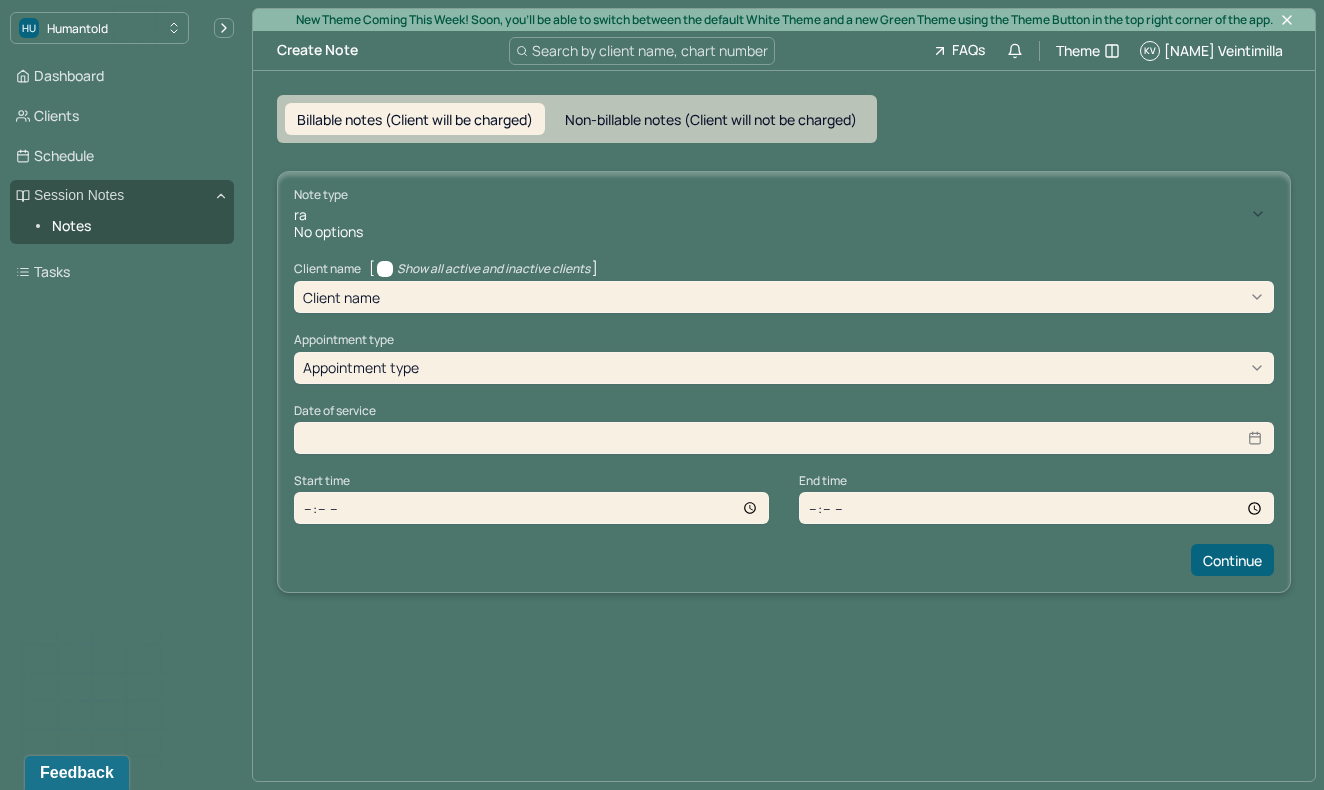 type on "r" 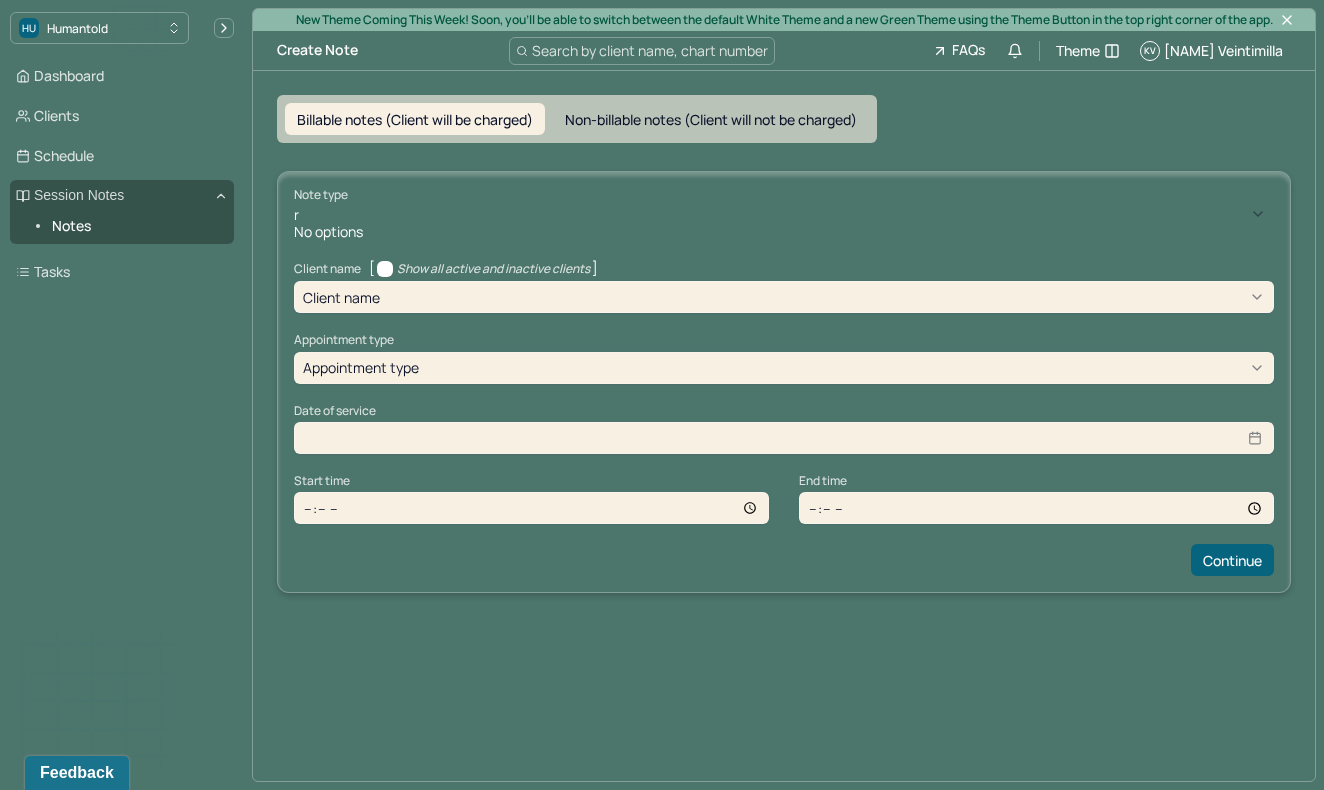 type 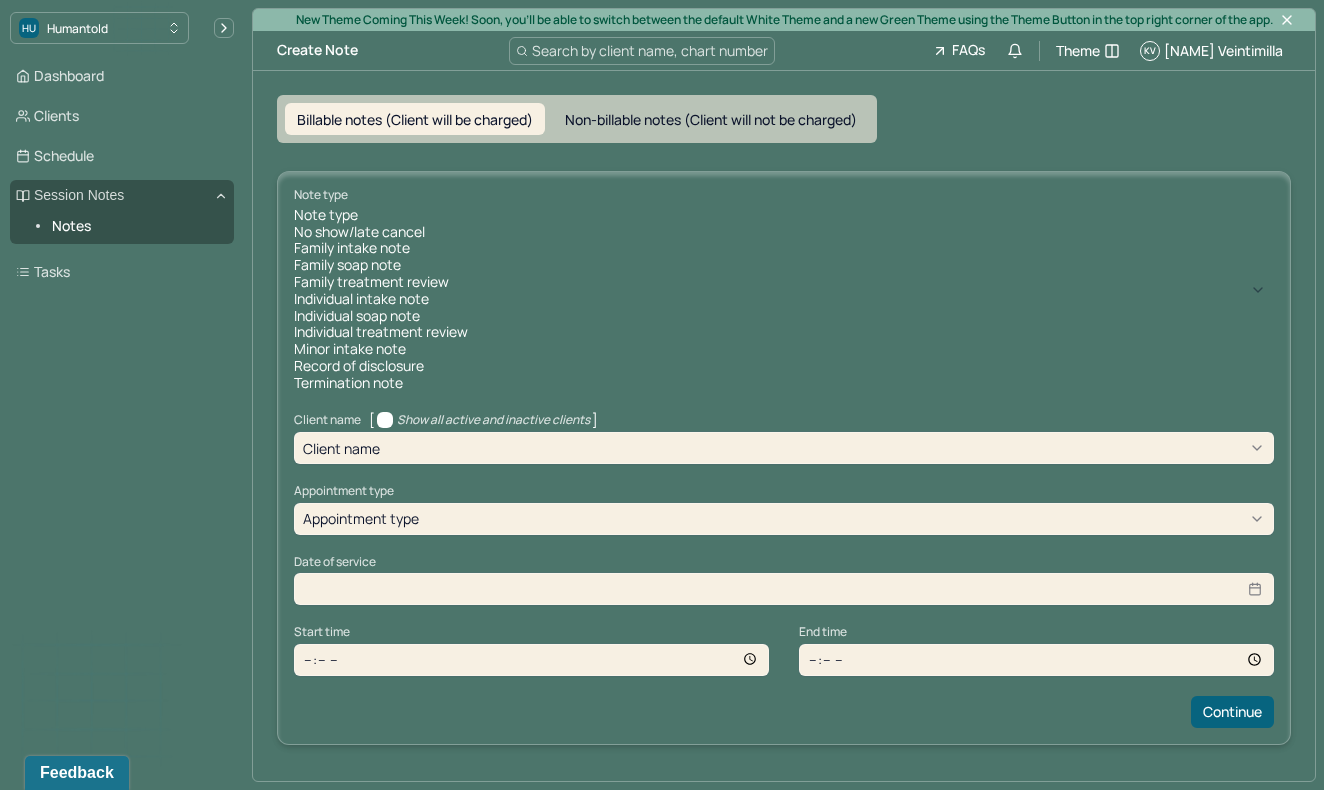 click on "Individual soap note" at bounding box center (784, 316) 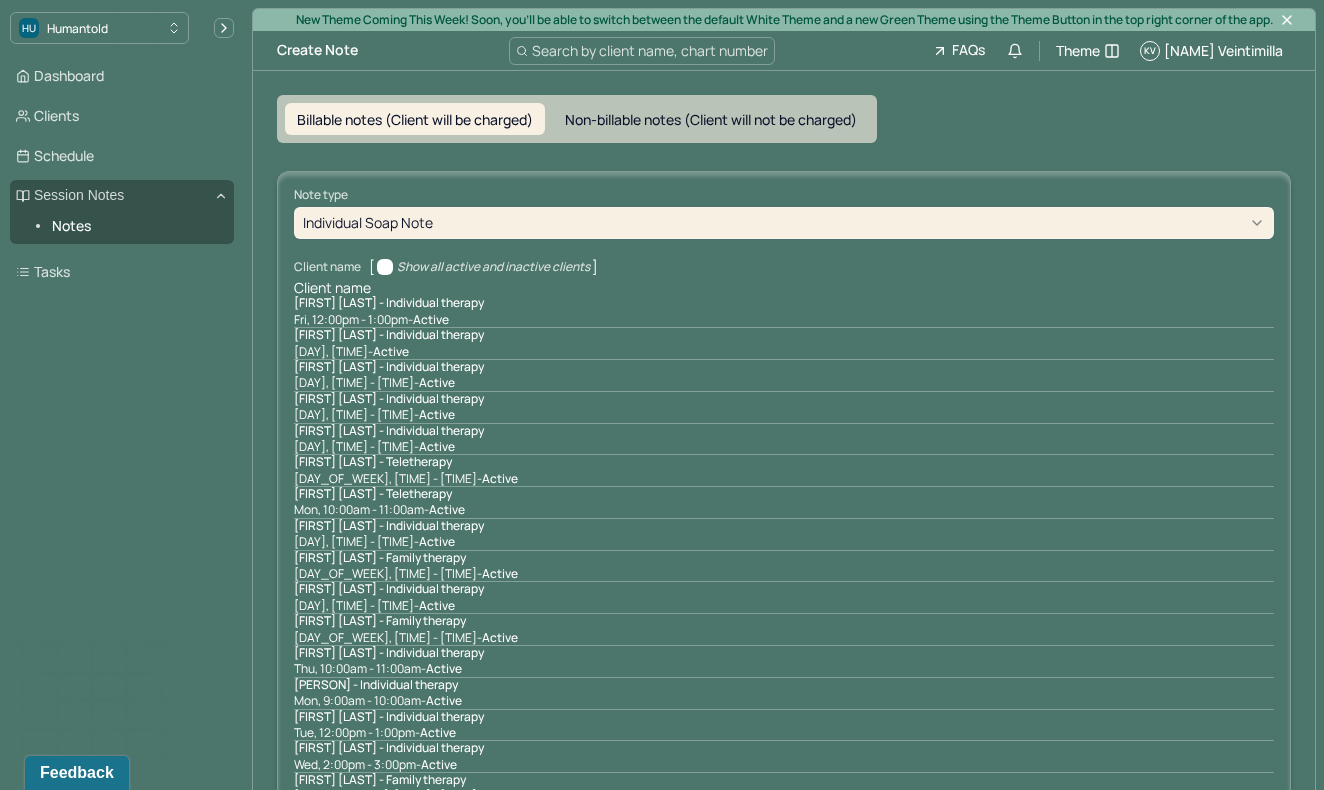 click on "Client name" at bounding box center (332, 288) 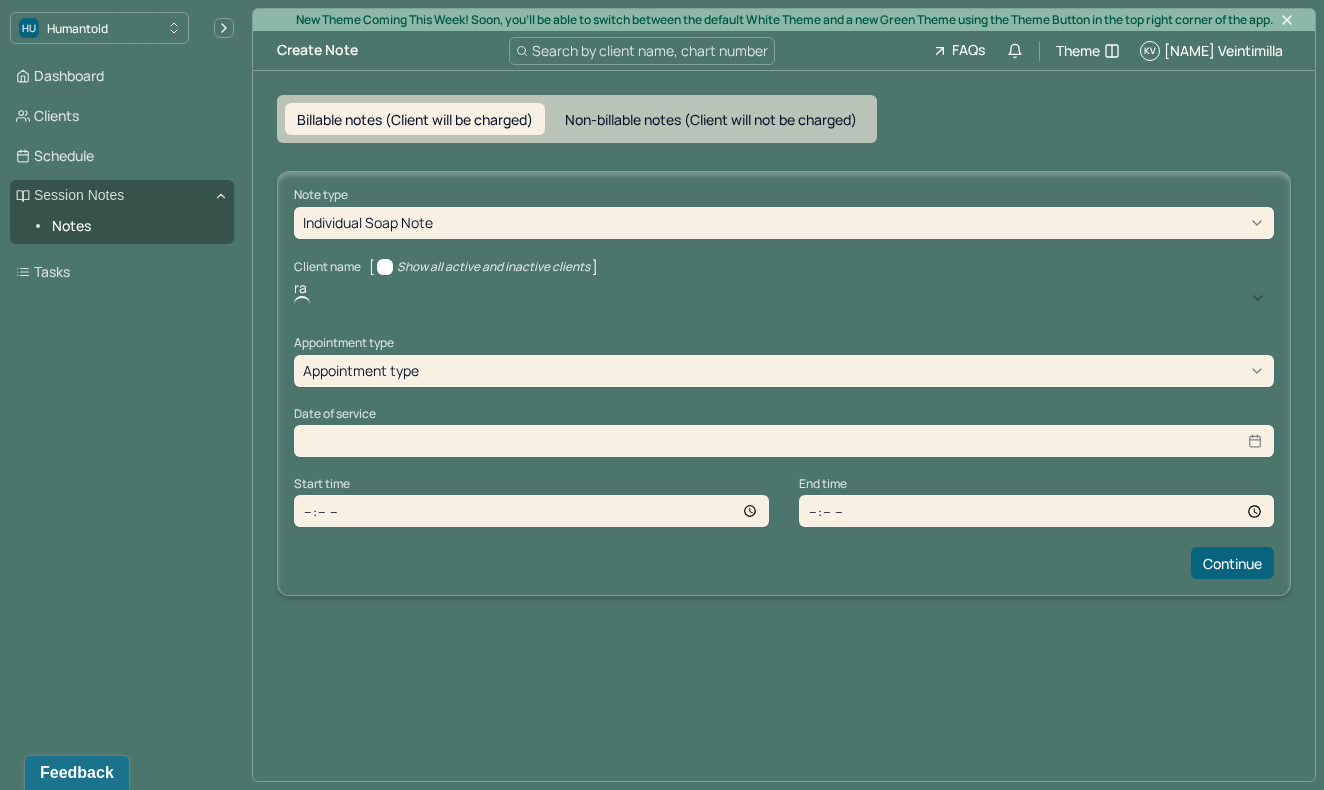 type on "ral" 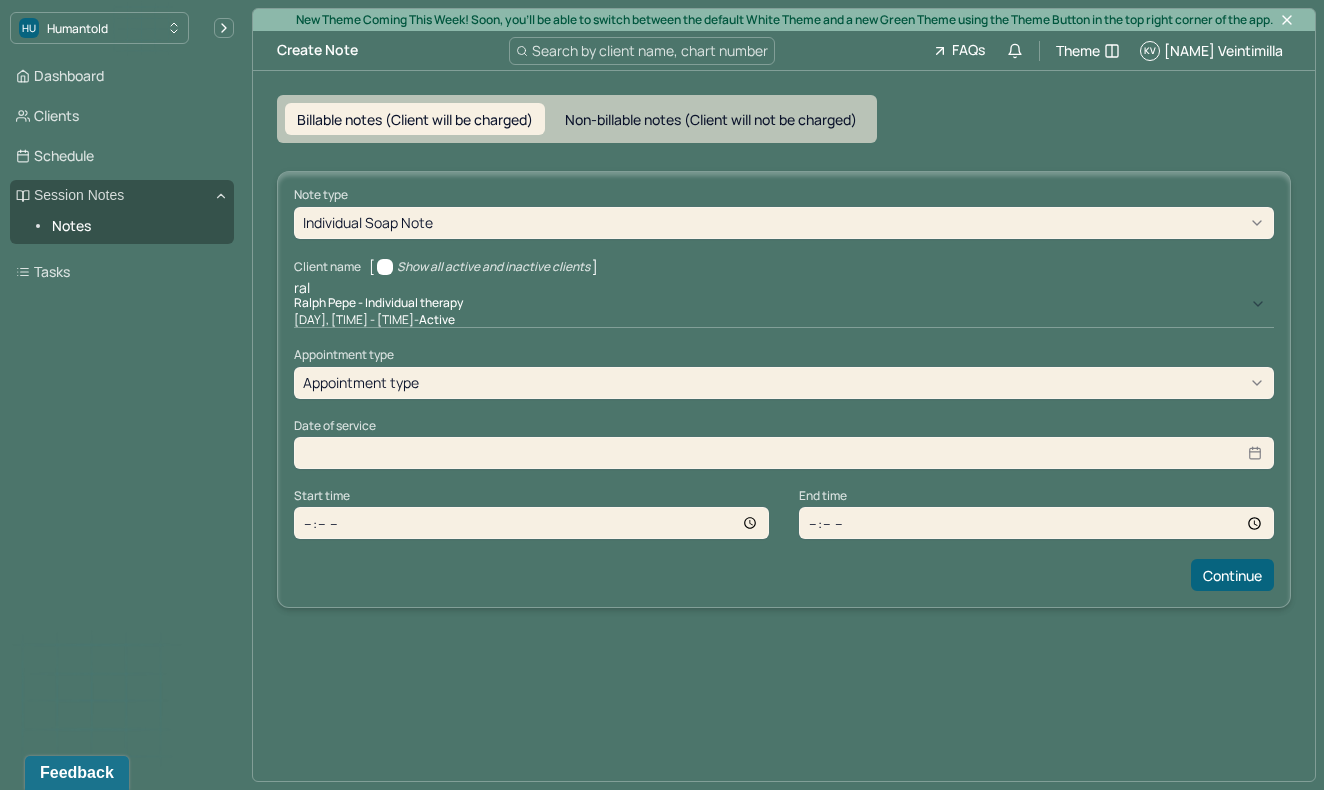 click on "Ralph Pepe - Individual therapy" at bounding box center (378, 303) 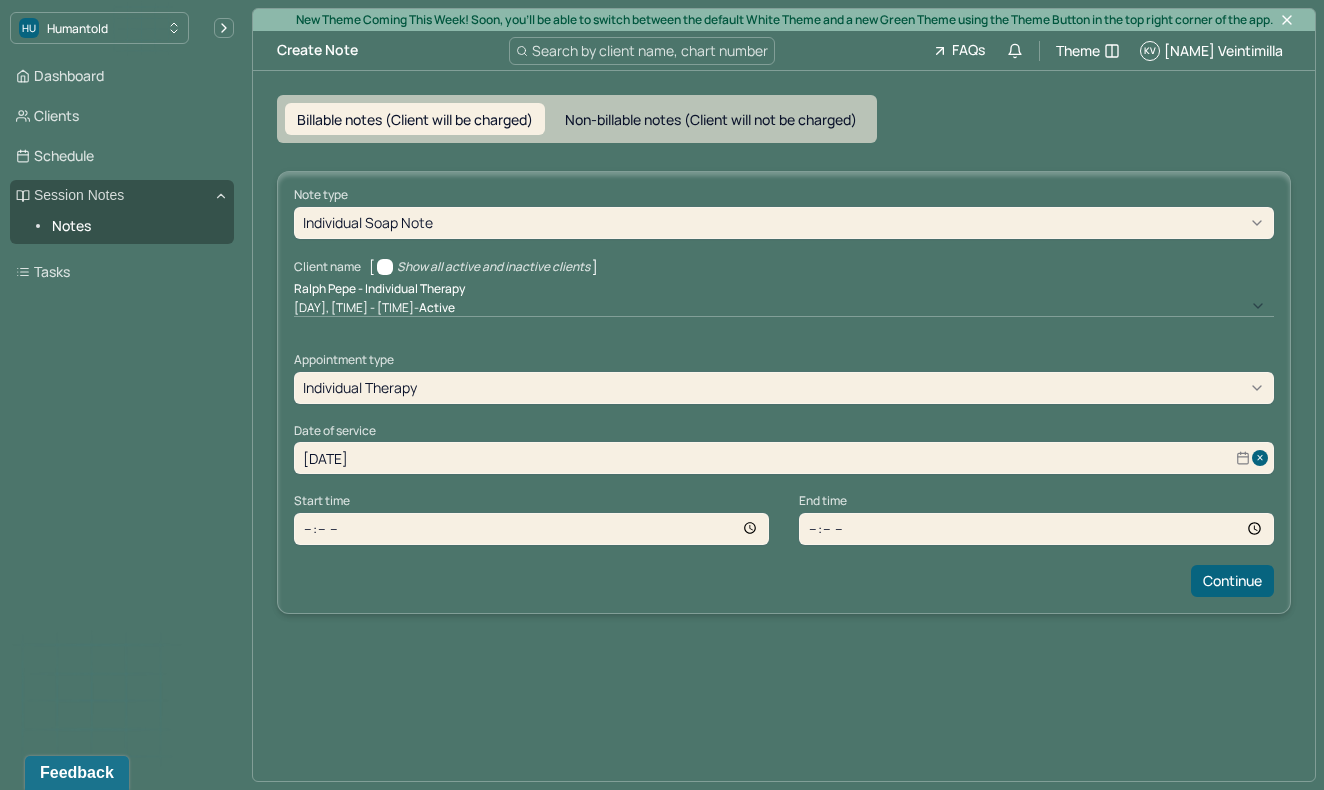 click on "[TIME]" at bounding box center (531, 529) 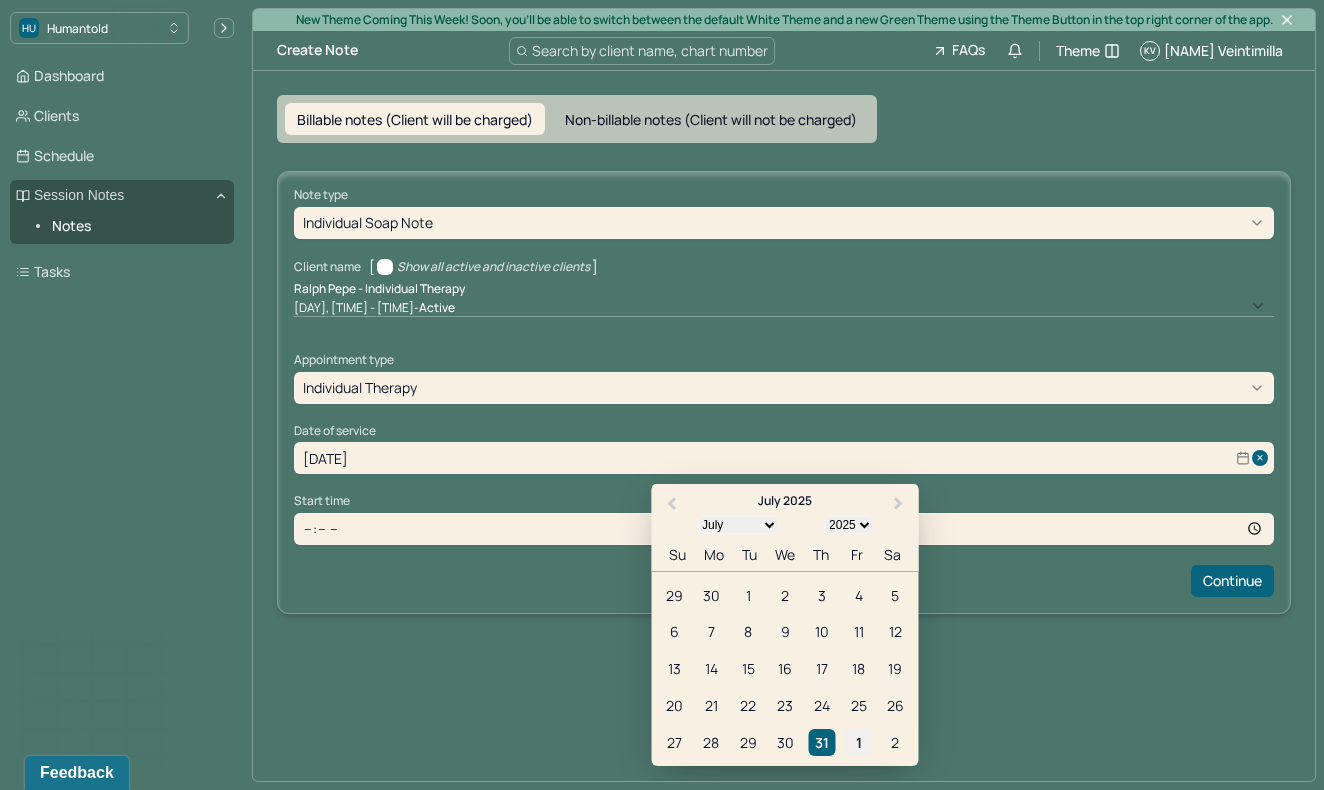 click on "1" at bounding box center (858, 742) 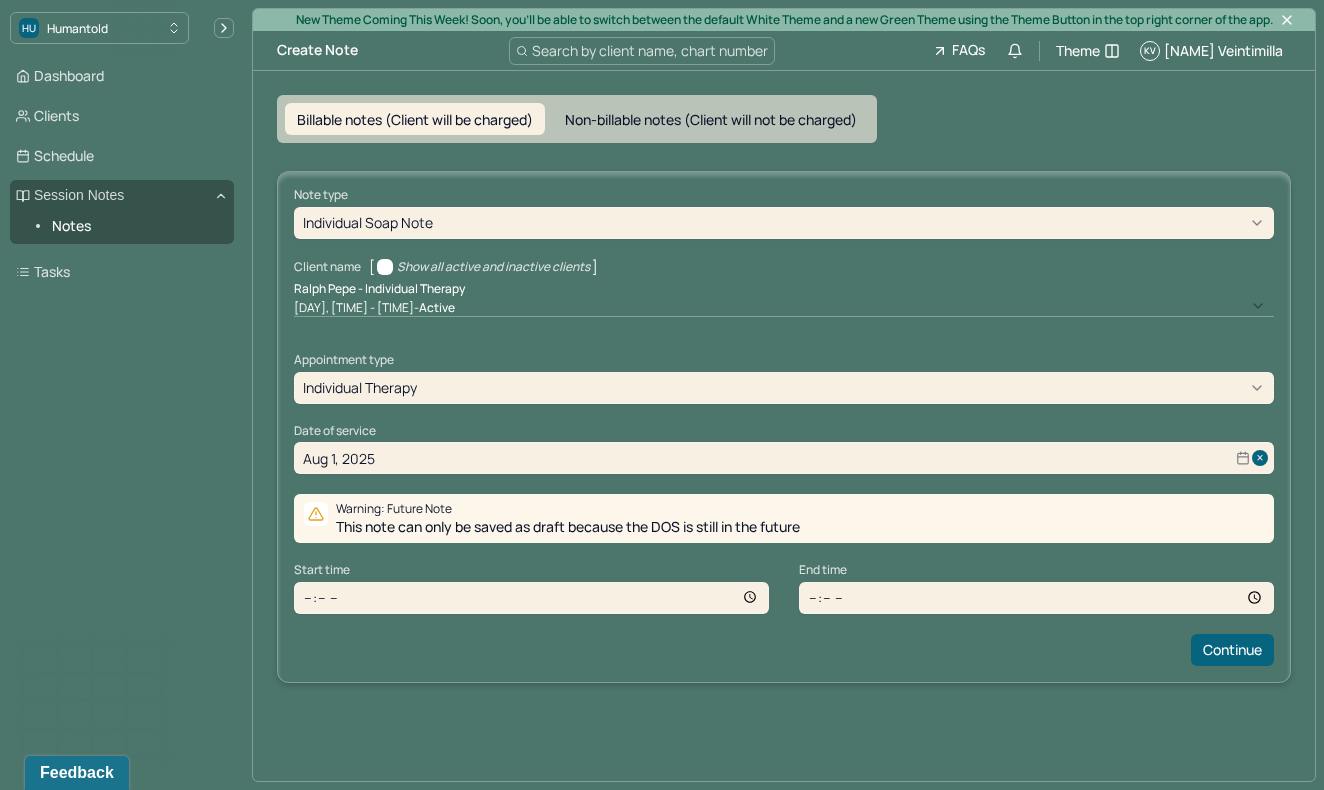 click on "[TIME]" at bounding box center (531, 598) 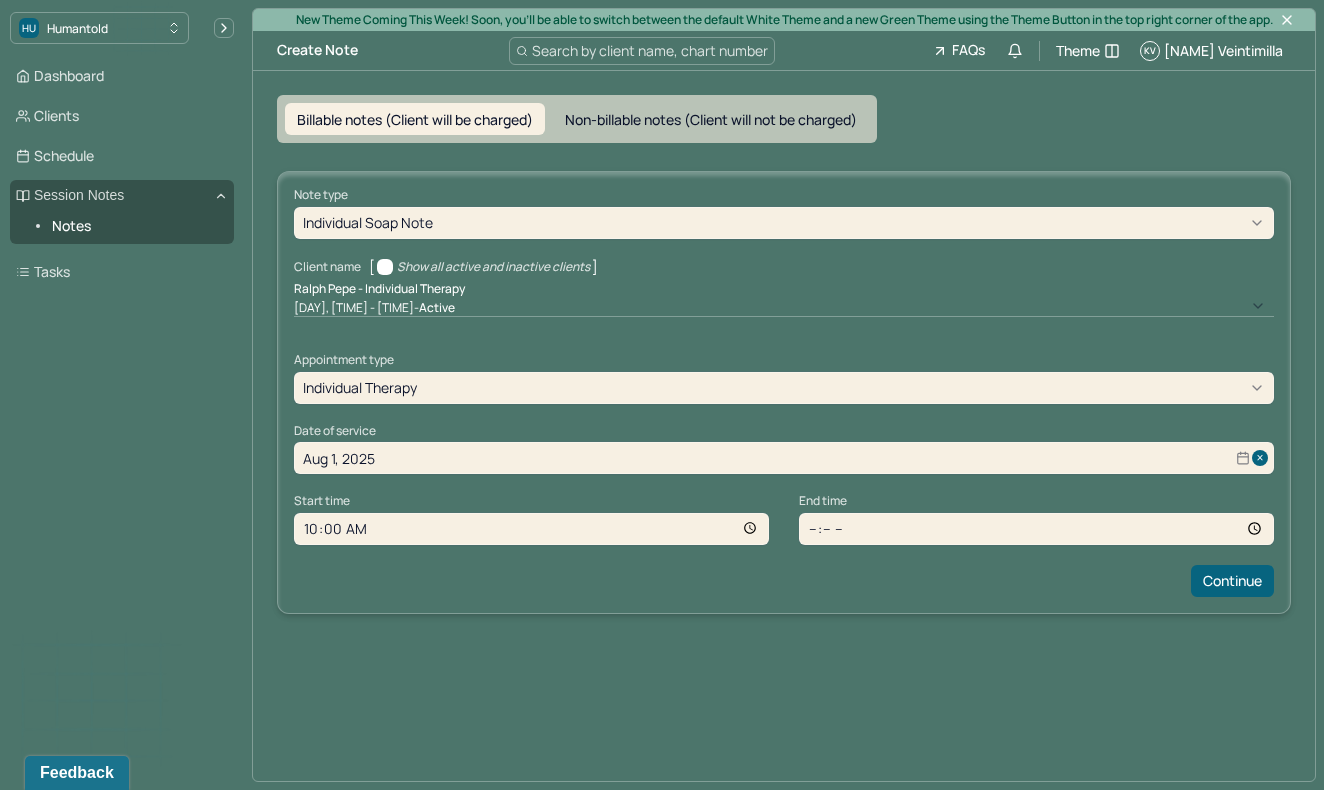 type on "10:00" 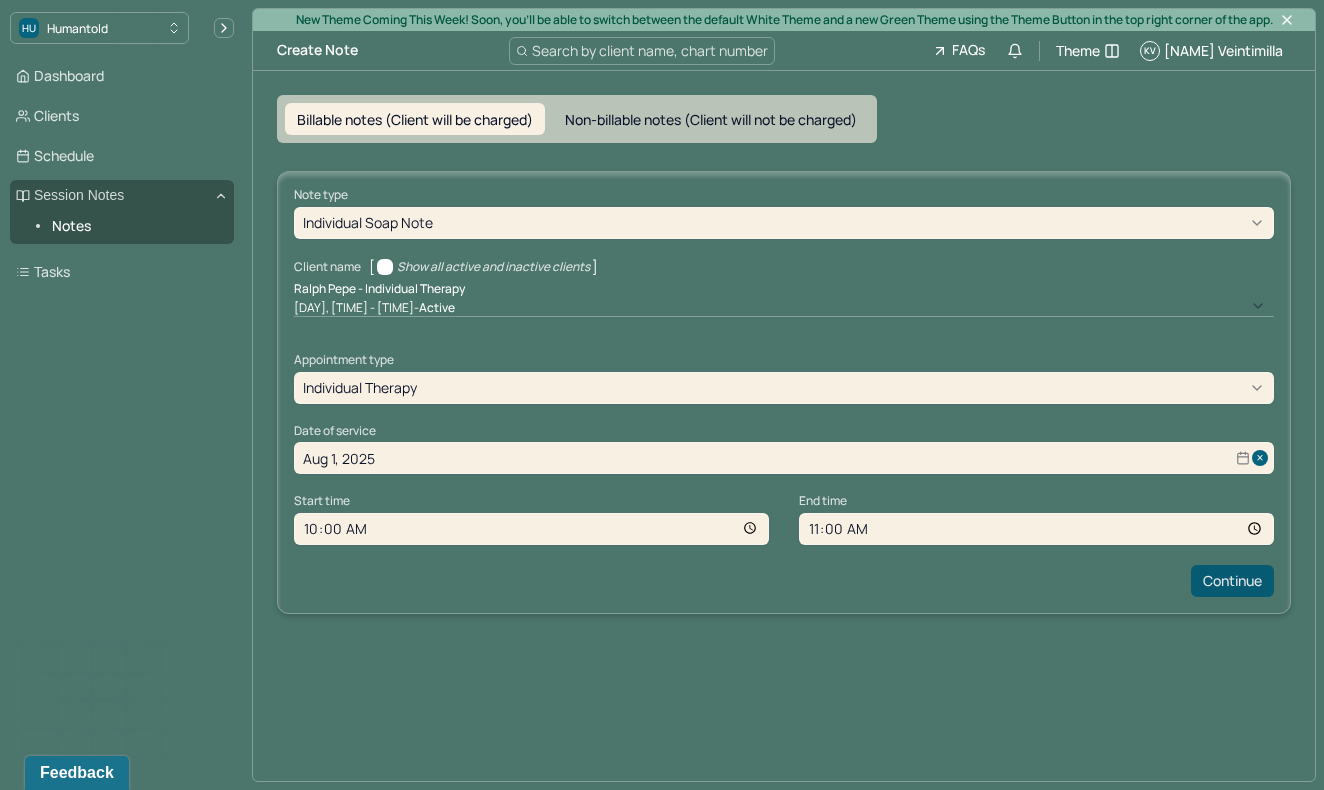 type on "11:00" 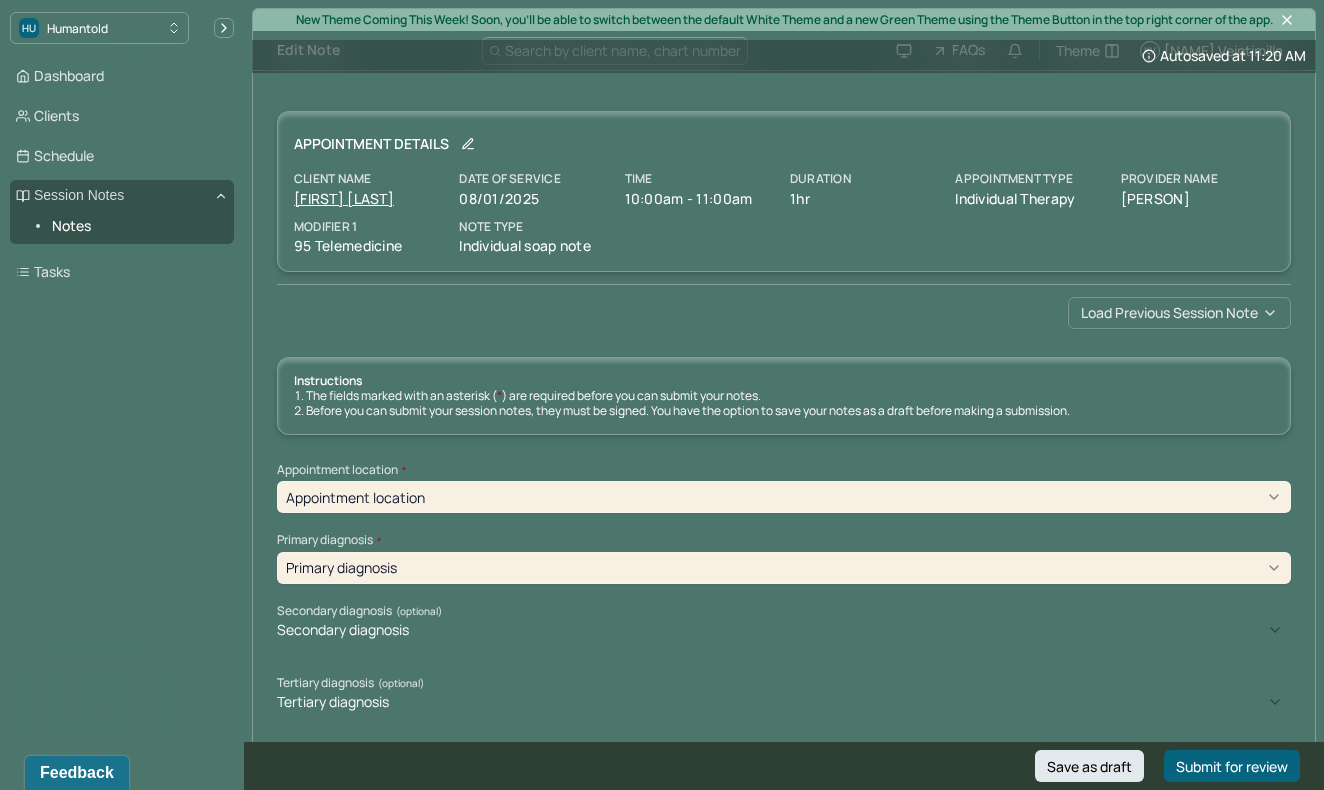 click on "Load previous session note" at bounding box center [1179, 313] 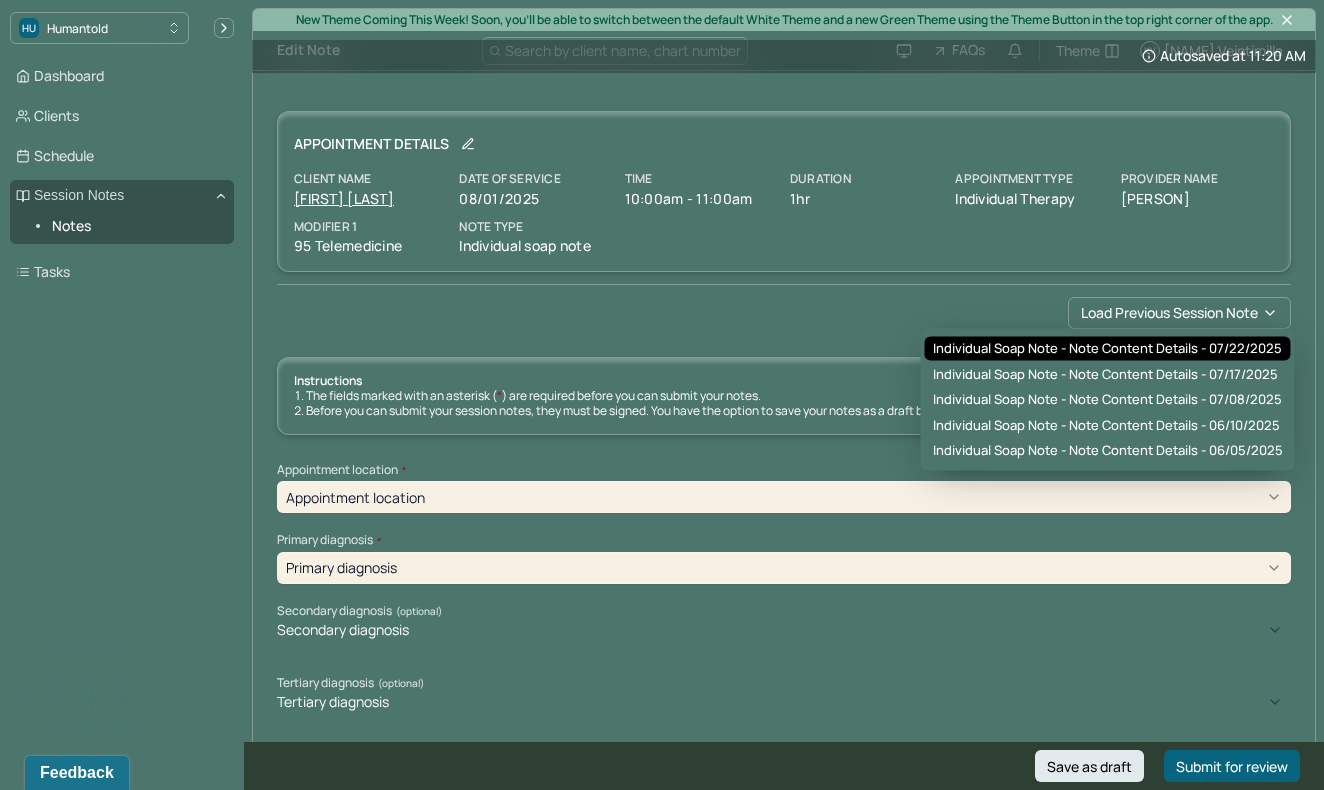 click on "Individual soap note   - Note content Details -   07/22/2025" at bounding box center (1107, 349) 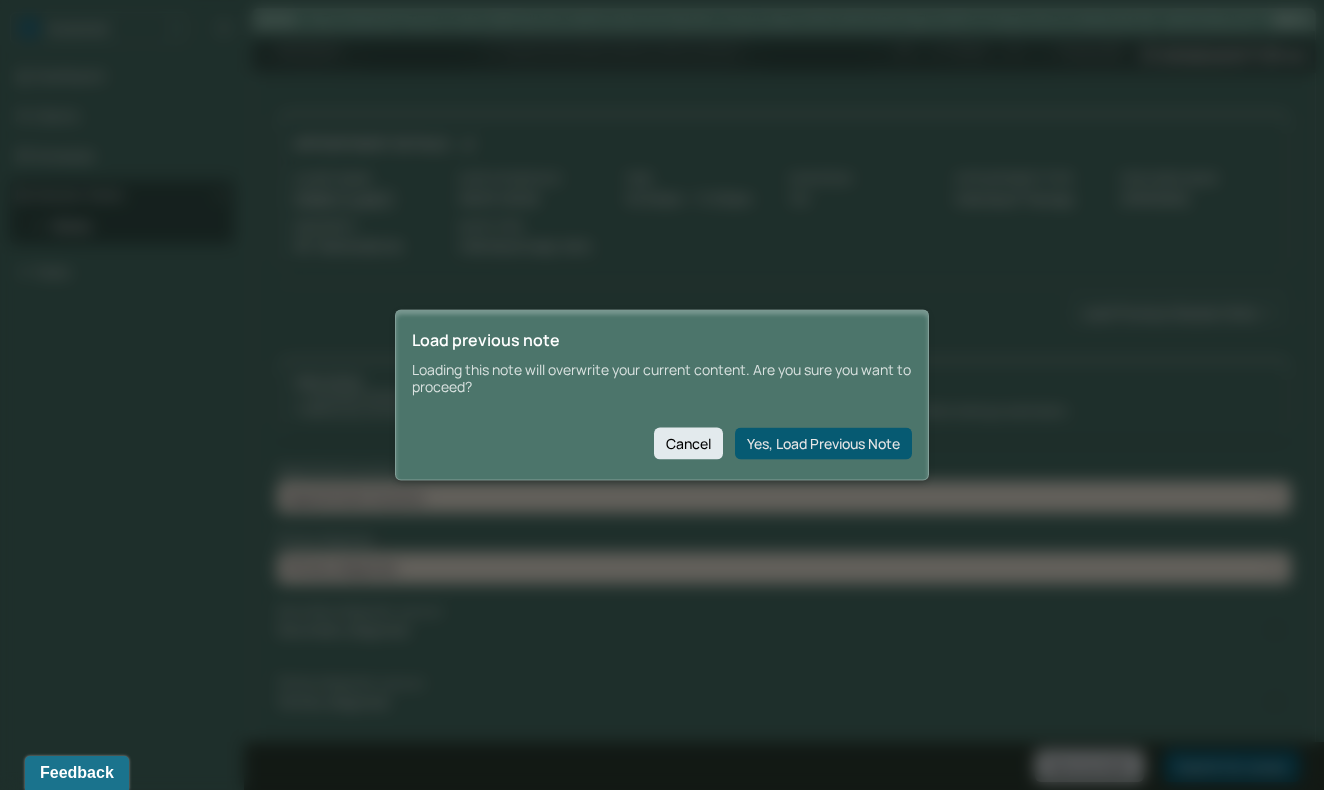 click on "Yes, Load Previous Note" at bounding box center (823, 443) 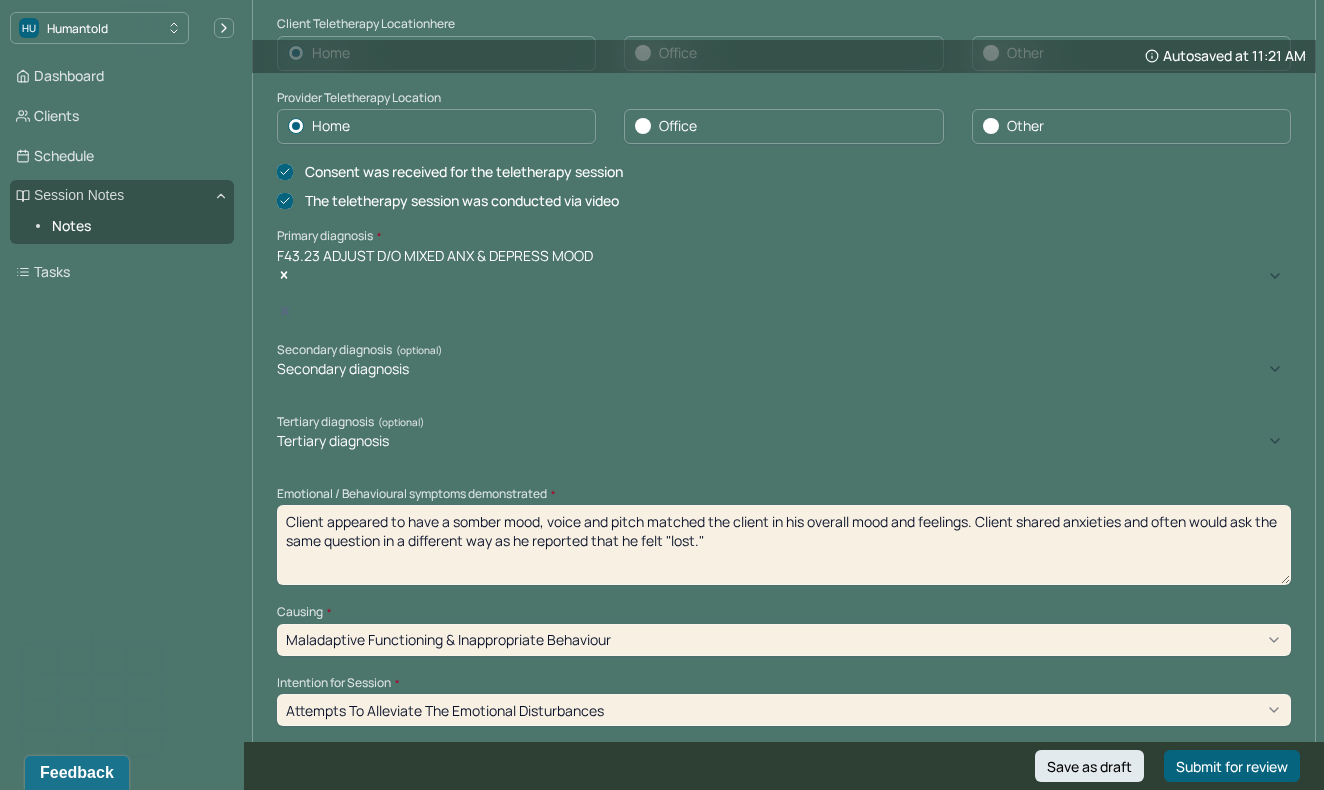 scroll, scrollTop: 531, scrollLeft: 0, axis: vertical 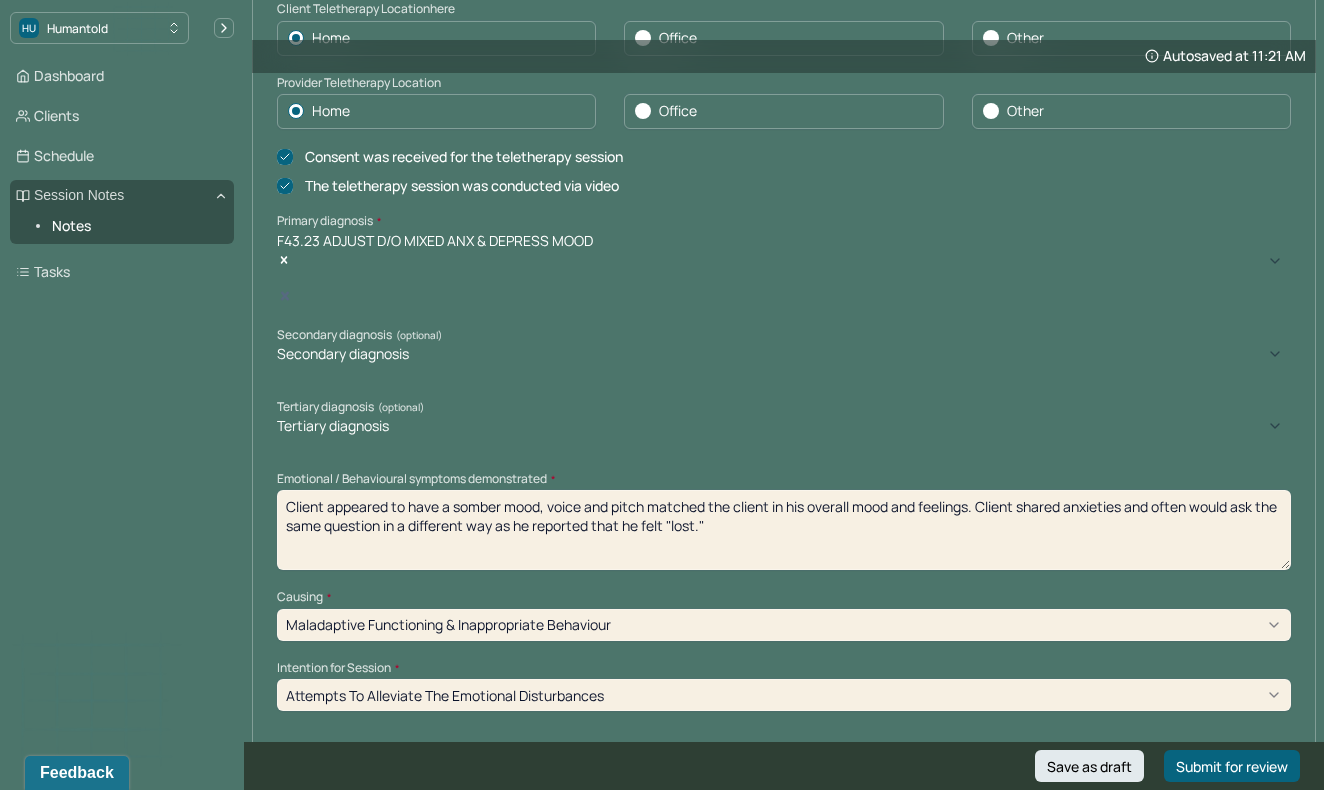 drag, startPoint x: 707, startPoint y: 486, endPoint x: 260, endPoint y: 458, distance: 447.8761 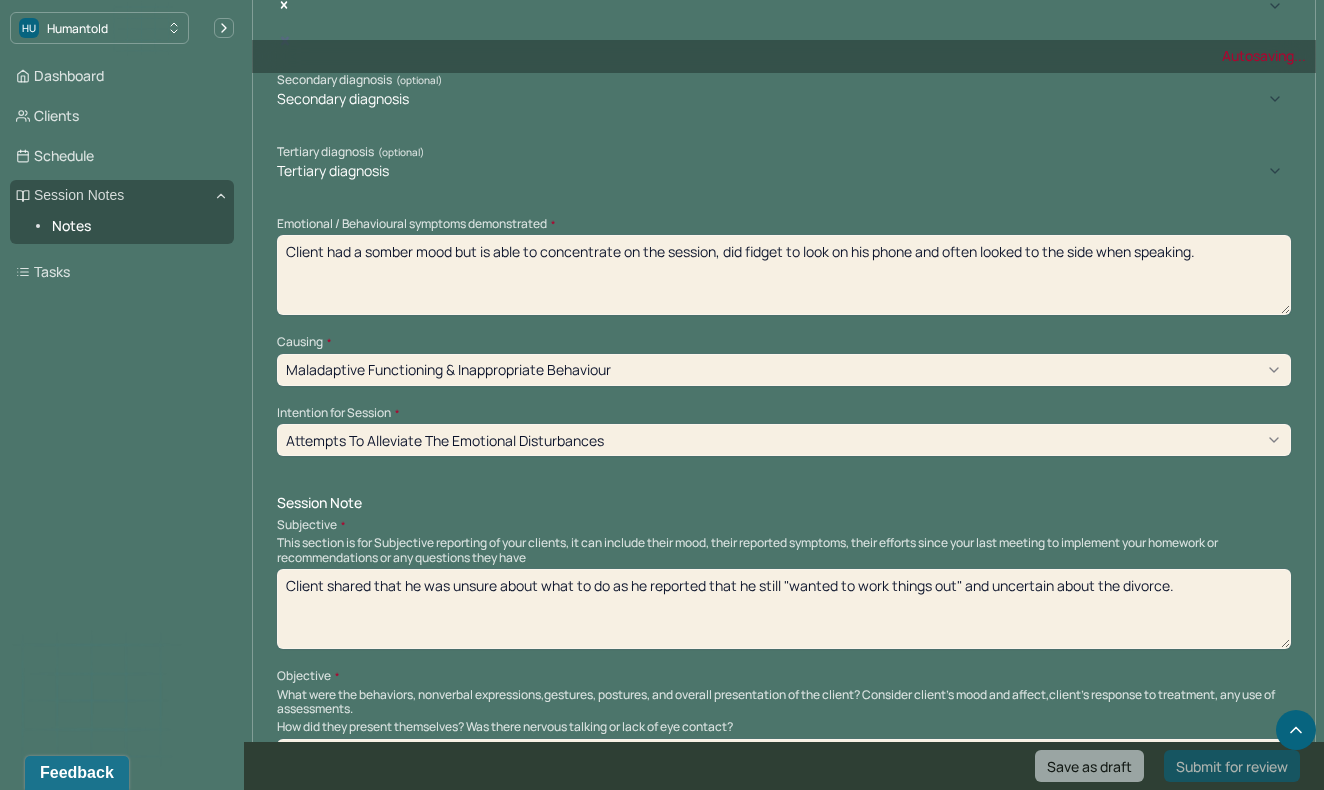scroll, scrollTop: 817, scrollLeft: 0, axis: vertical 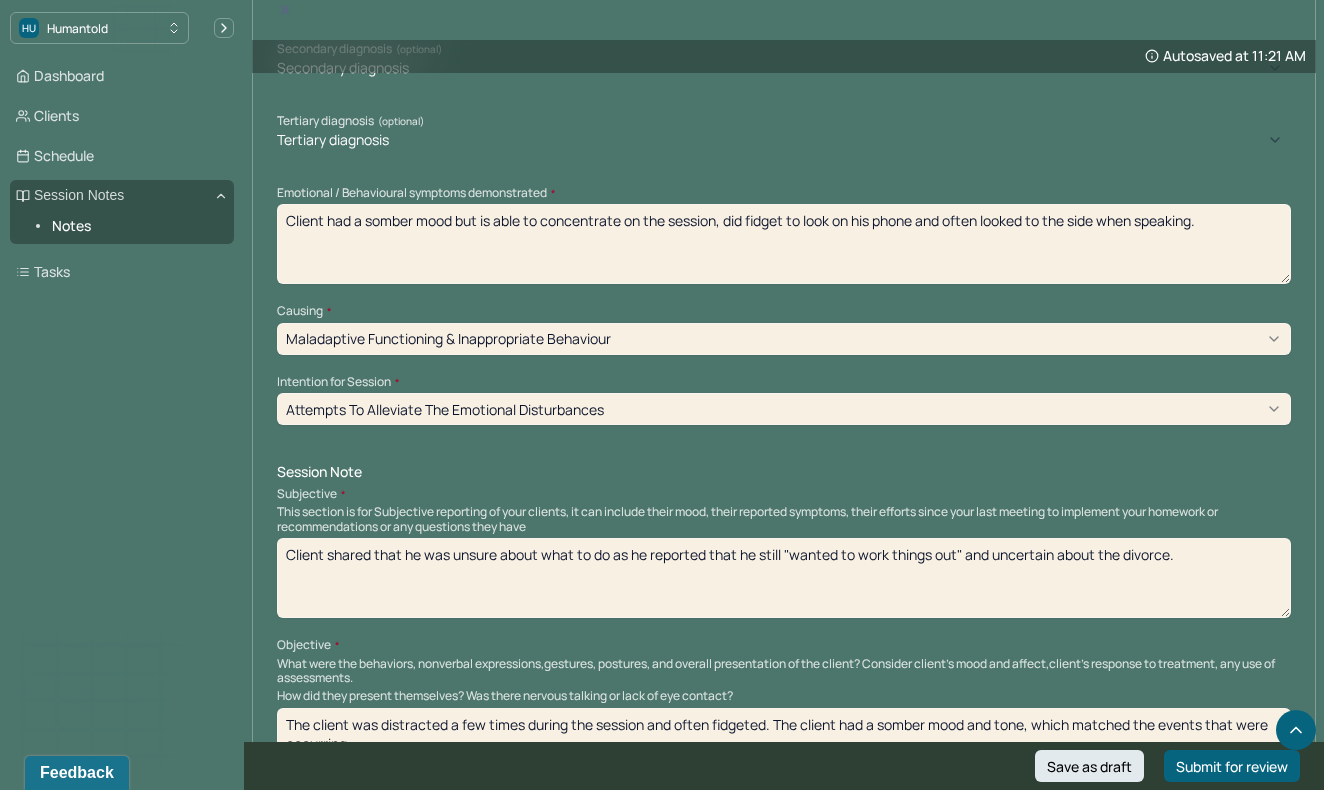 type on "Client had a somber mood but is able to concentrate on the session, did fidget to look on his phone and often looked to the side when speaking." 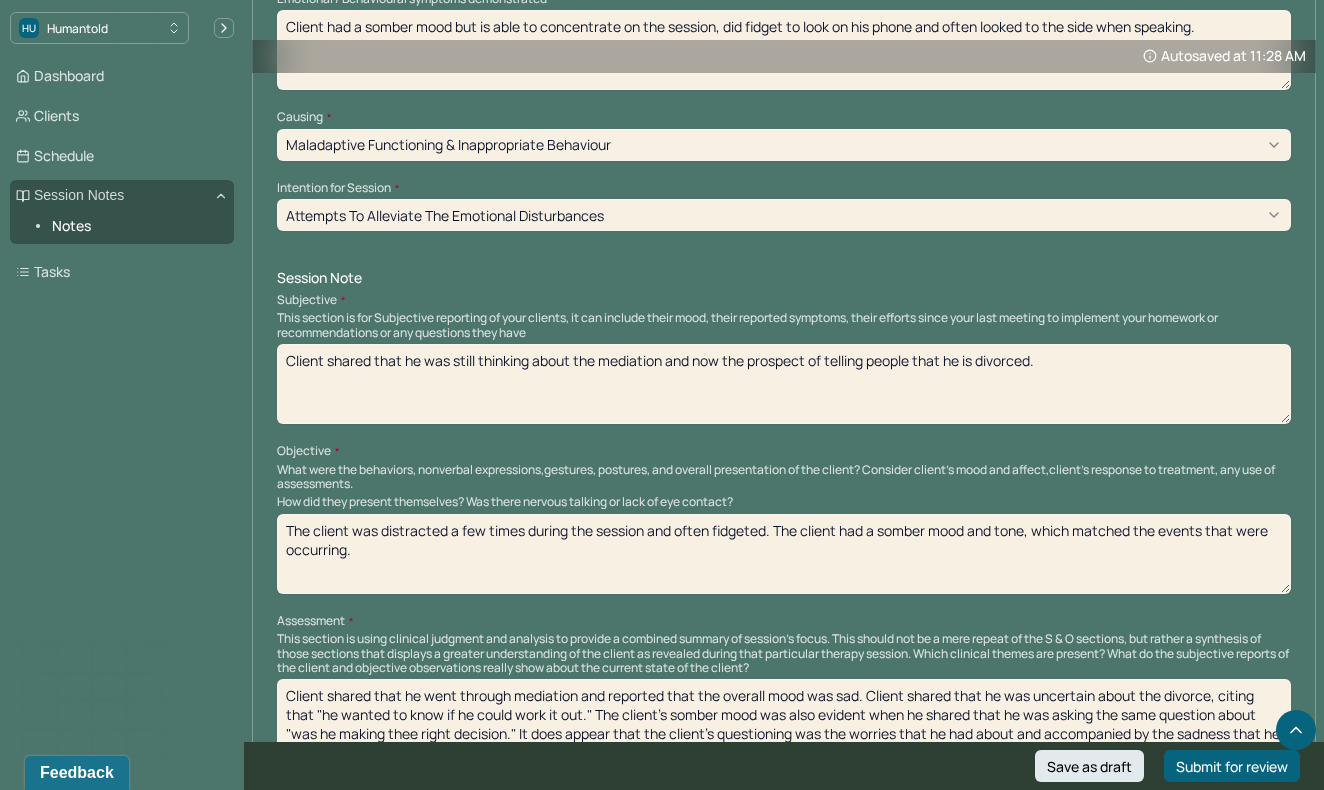 scroll, scrollTop: 1012, scrollLeft: 0, axis: vertical 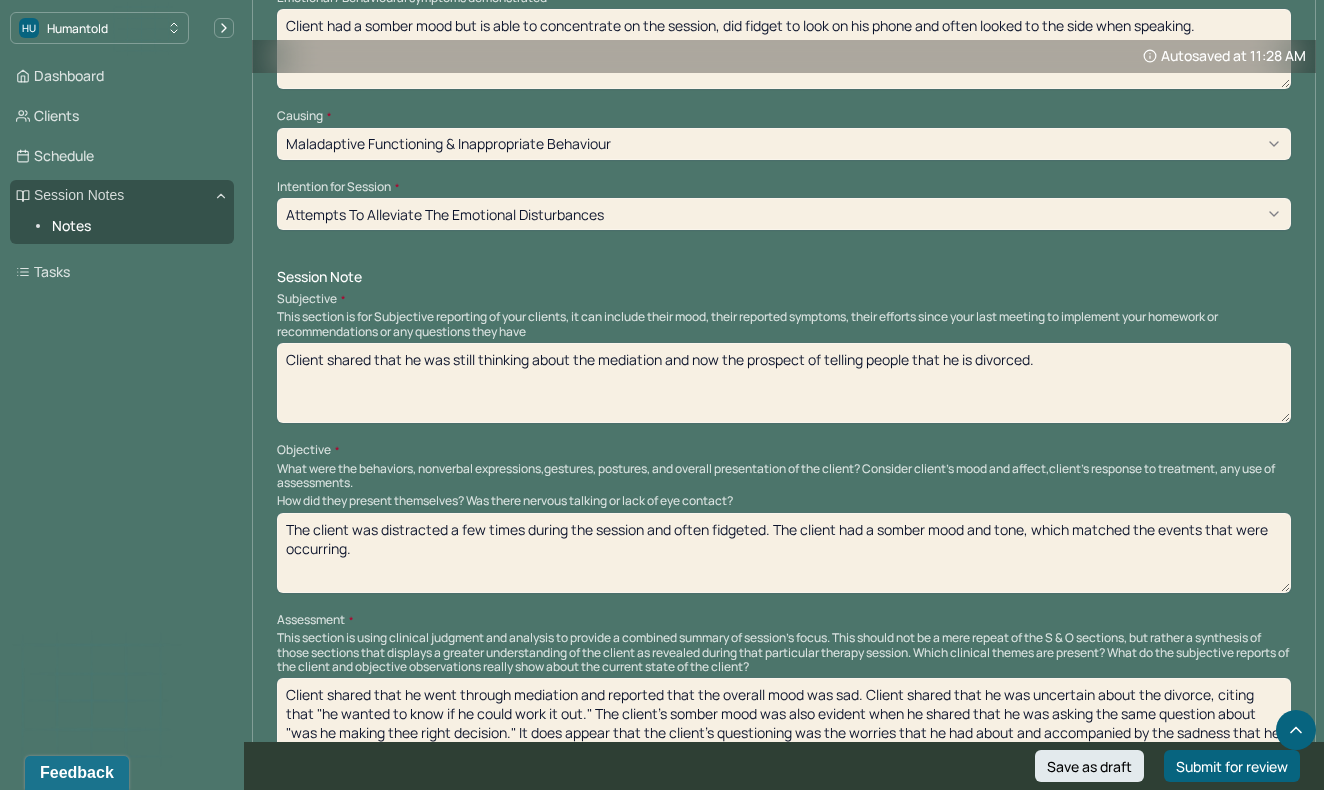 type on "Client shared that he was still thinking about the mediation and now the prospect of telling people that he is divorced." 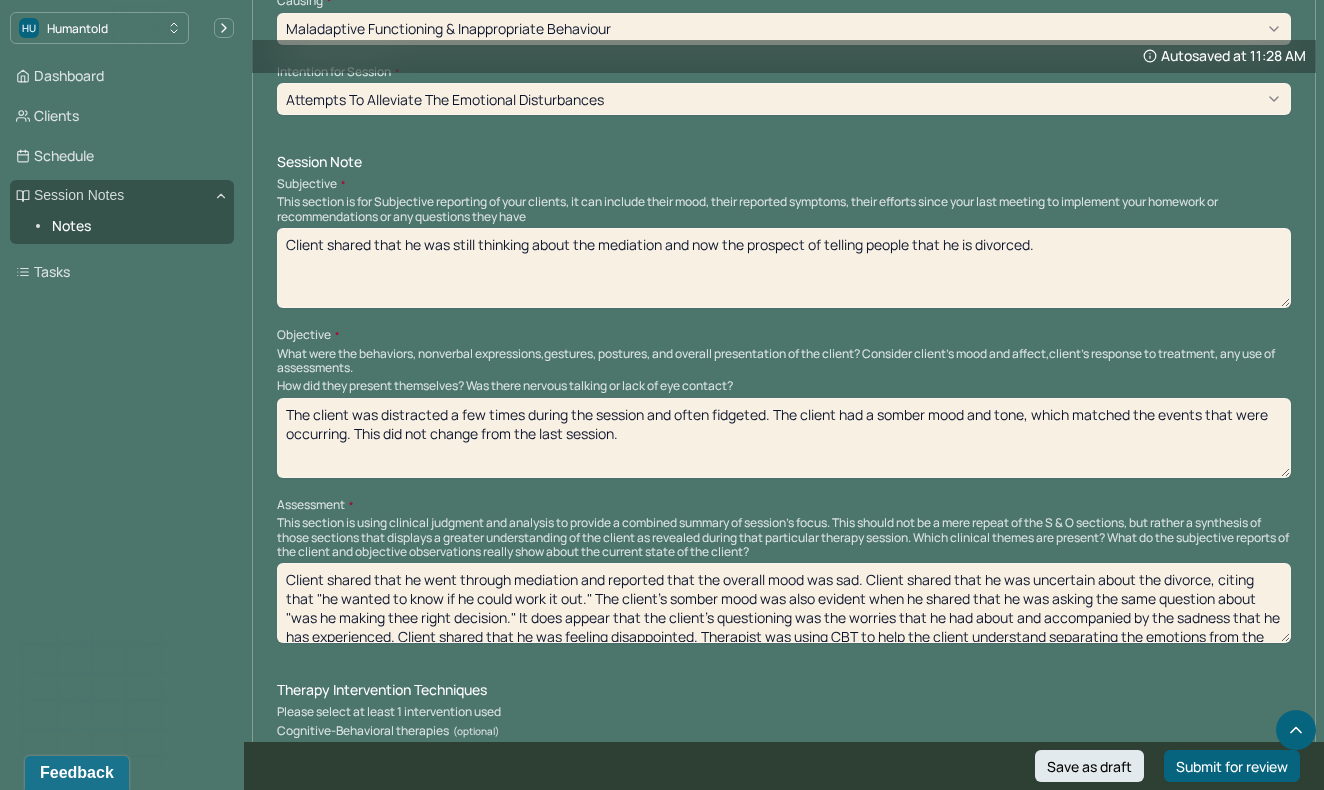 scroll, scrollTop: 1132, scrollLeft: 0, axis: vertical 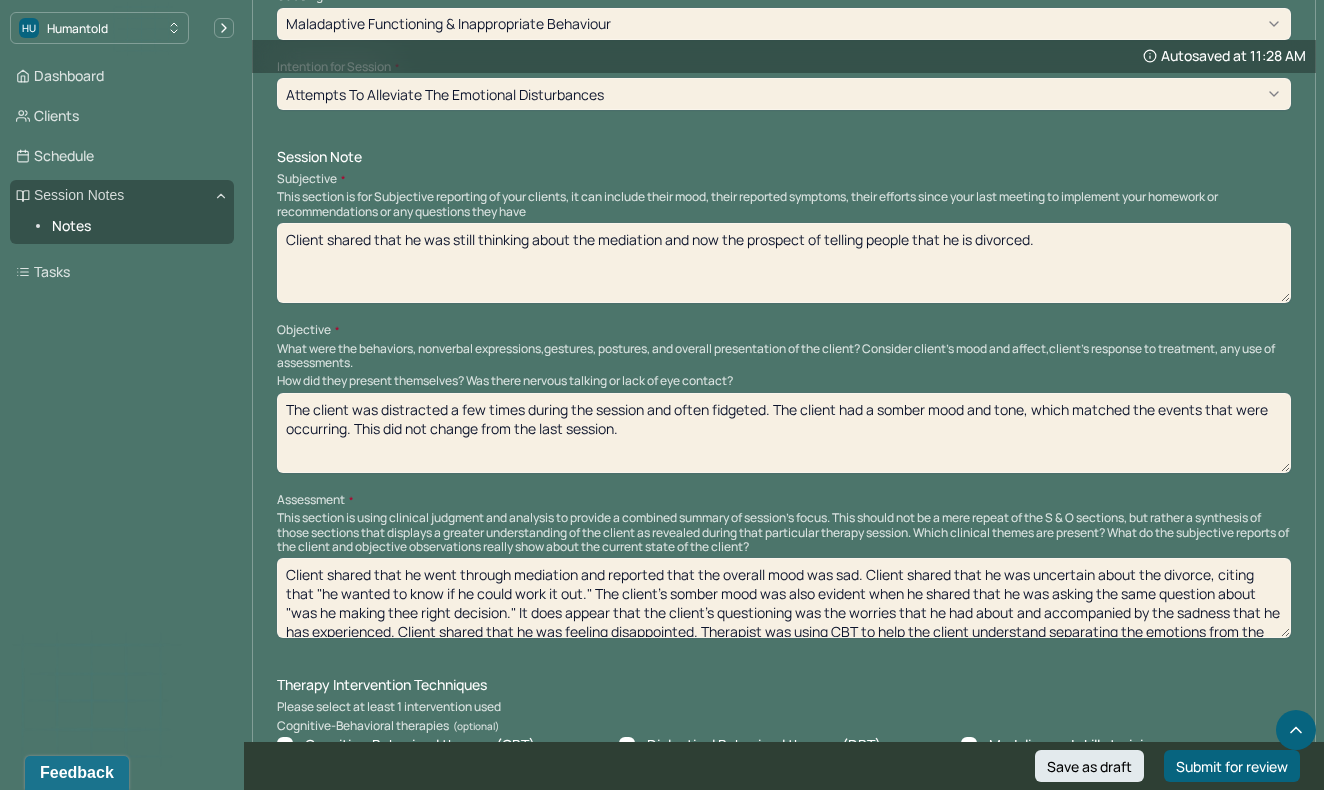 type on "The client was distracted a few times during the session and often fidgeted. The client had a somber mood and tone, which matched the events that were occurring. This did not change from the last session." 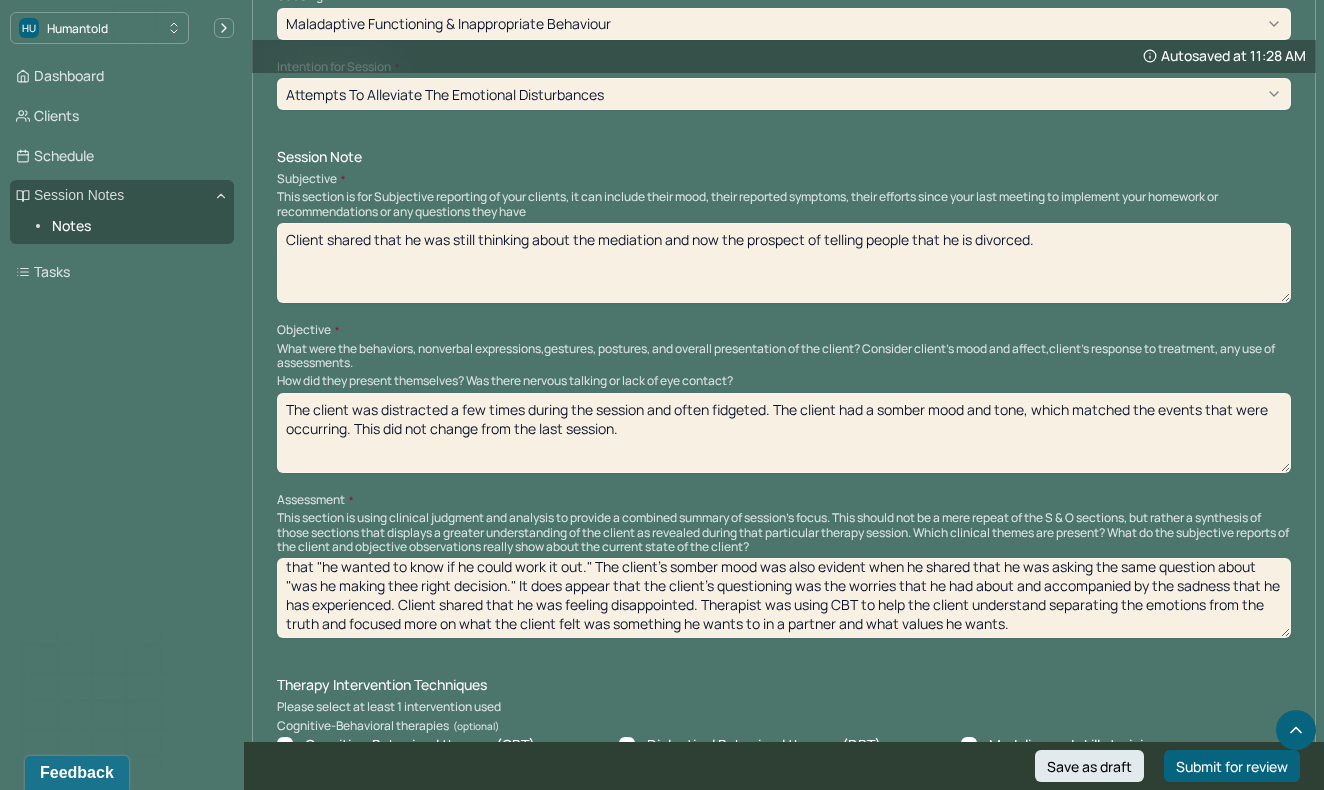 scroll, scrollTop: 28, scrollLeft: 0, axis: vertical 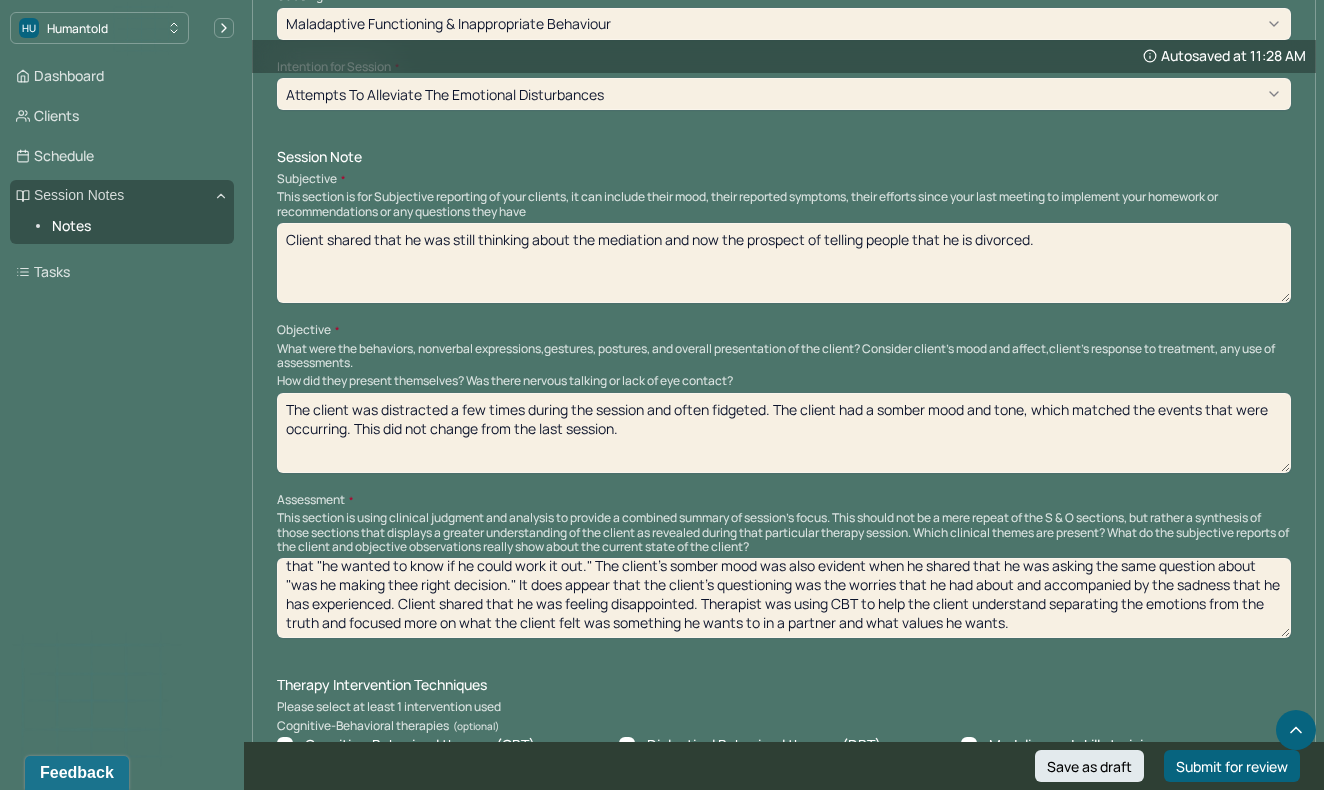 drag, startPoint x: 579, startPoint y: 522, endPoint x: 624, endPoint y: 603, distance: 92.660675 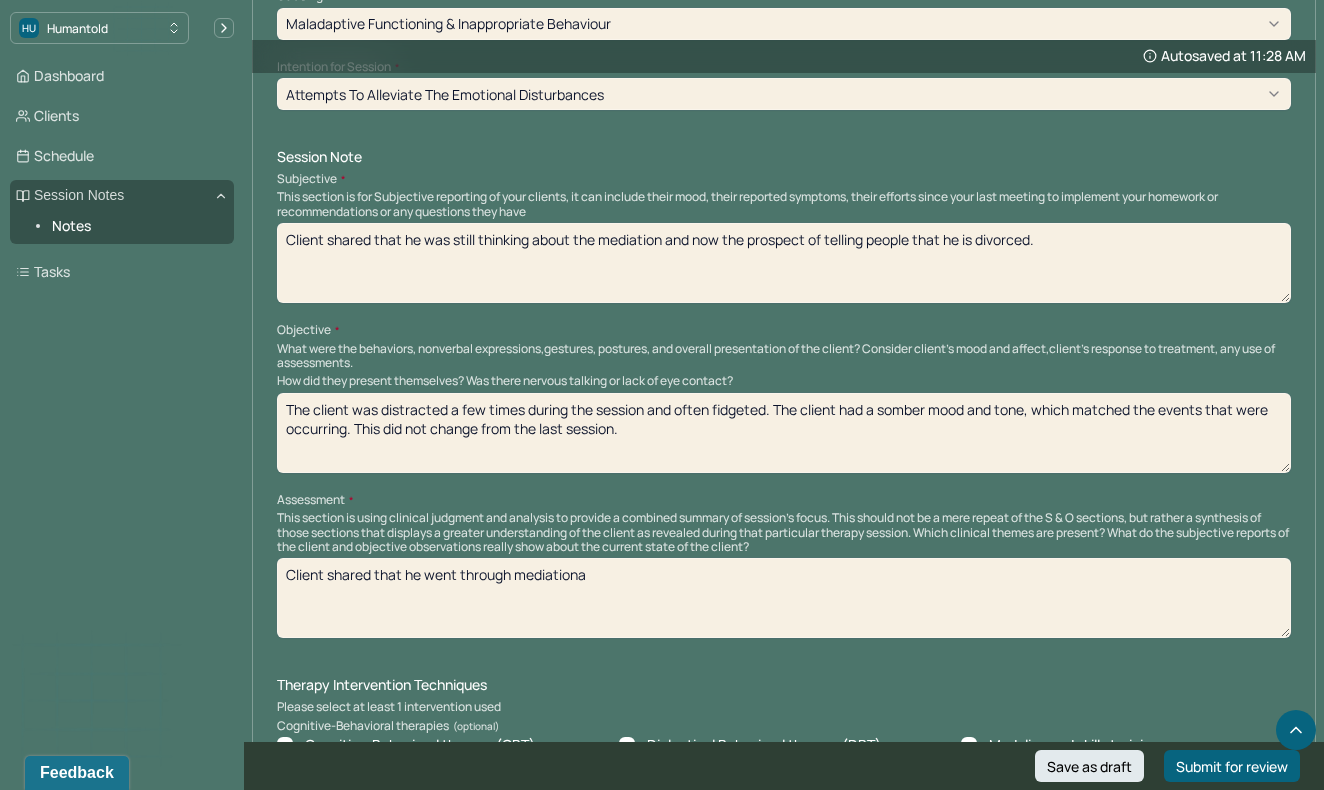 scroll, scrollTop: 0, scrollLeft: 0, axis: both 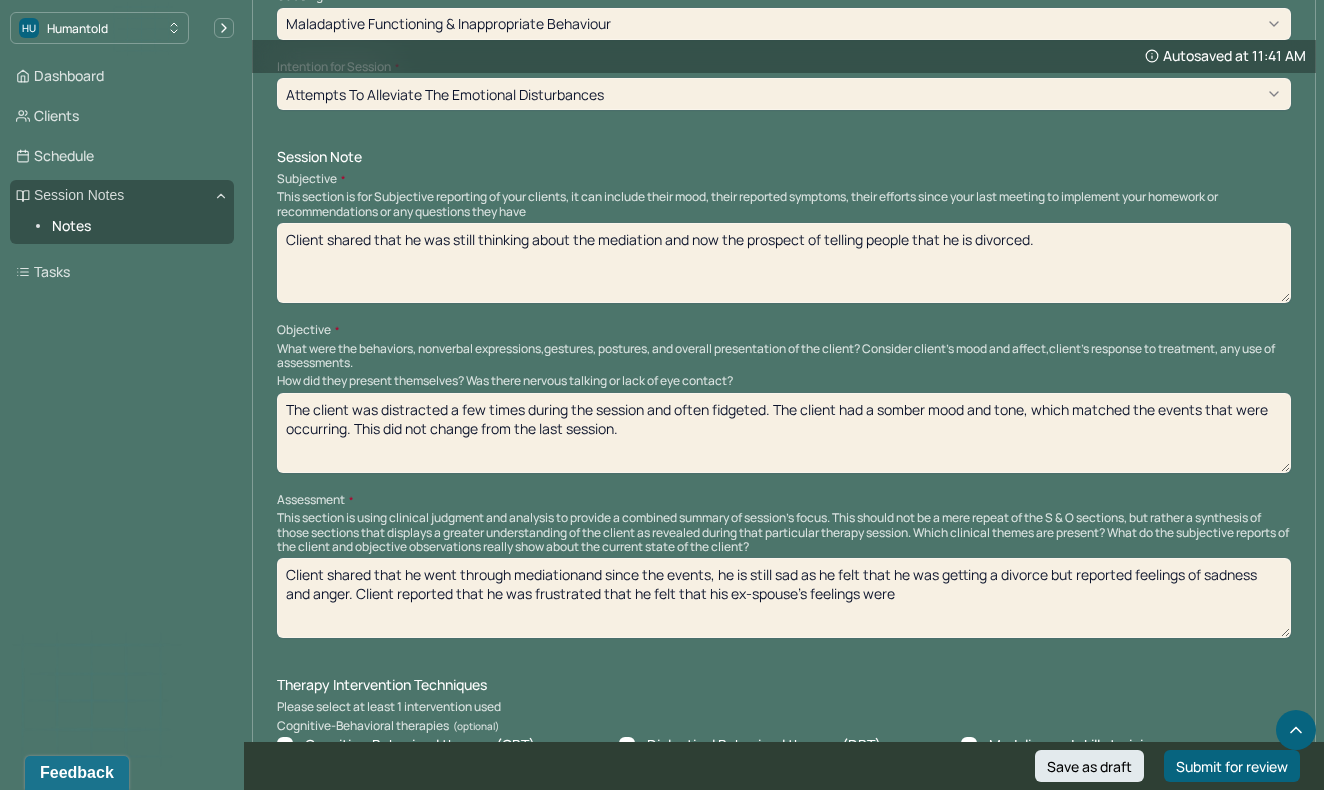 drag, startPoint x: 937, startPoint y: 552, endPoint x: 355, endPoint y: 538, distance: 582.16833 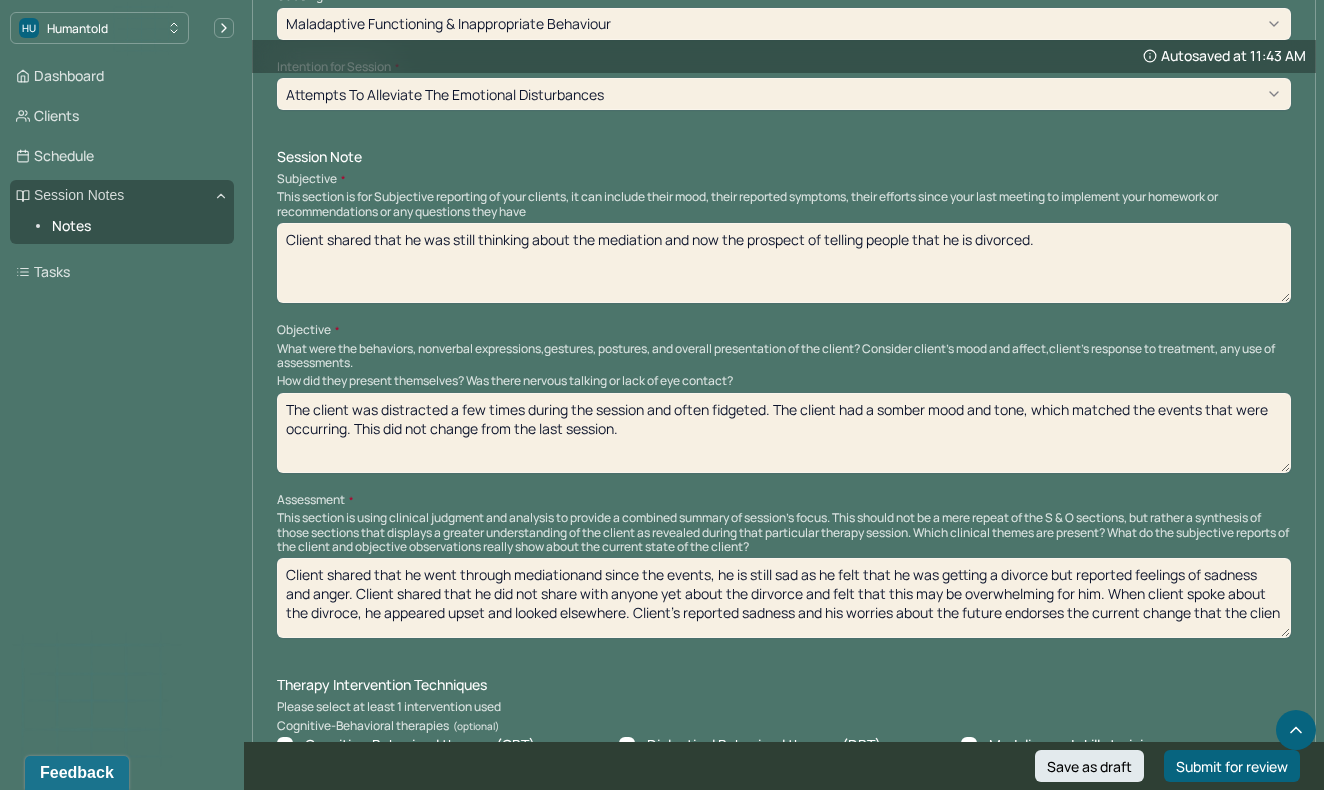 scroll, scrollTop: 3, scrollLeft: 0, axis: vertical 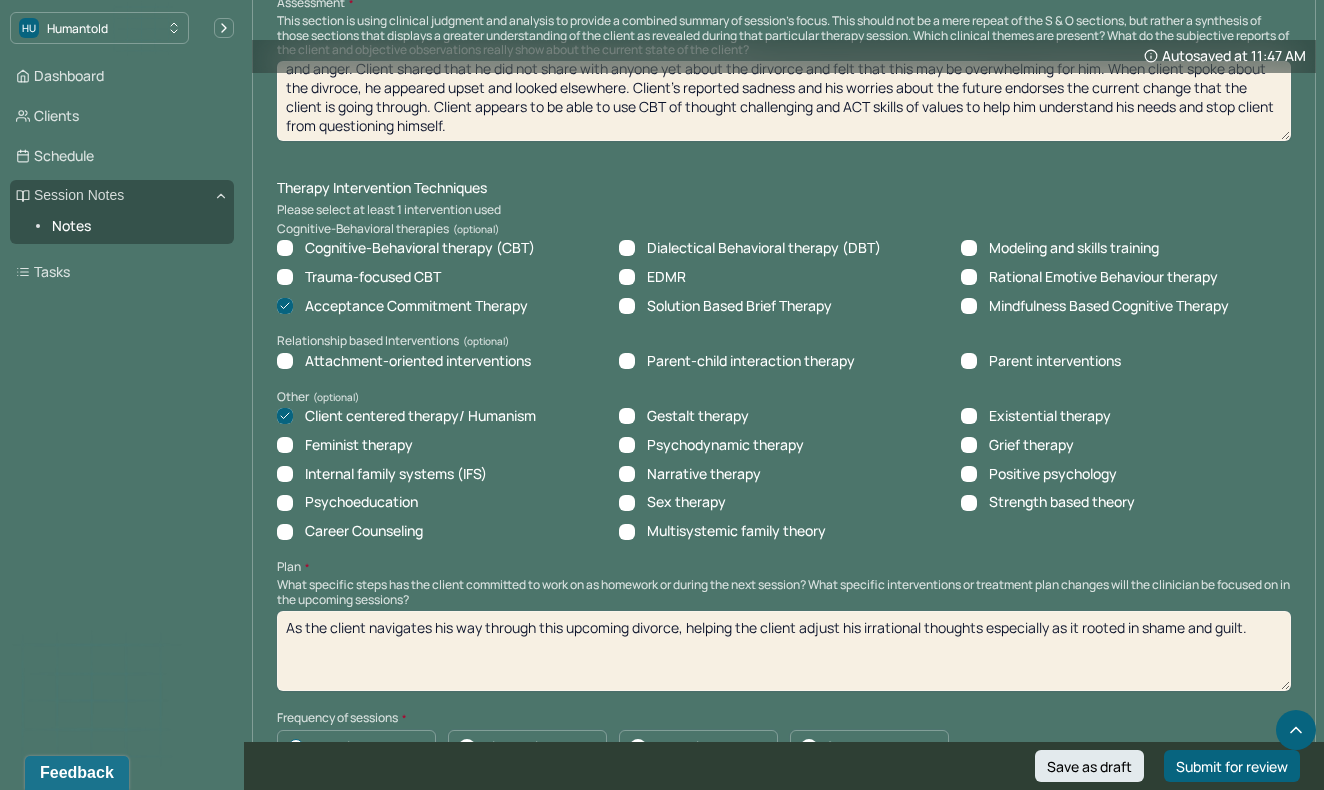 type on "Client shared that he went through mediationand since the events, he is still sad as he felt that he was getting a divorce but reported feelings of sadness and anger. Client shared that he did not share with anyone yet about the dirvorce and felt that this may be overwhelming for him. When client spoke about the divroce, he appeared upset and looked elsewhere. Client's reported sadness and his worries about the future endorses the current change that the client is going through. Client appears to be able to use CBT of thought challenging and ACT skills of values to help him understand his needs and stop client from questioning himself." 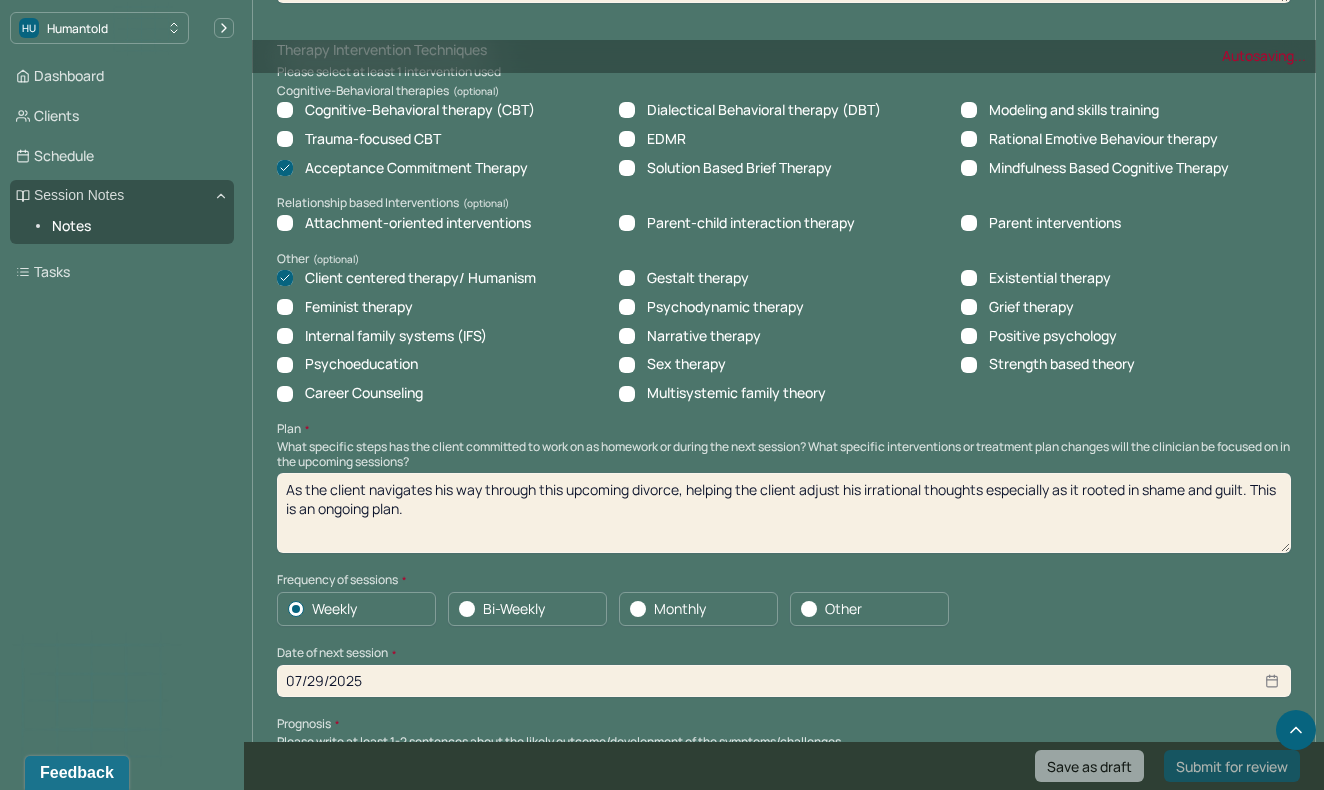 scroll, scrollTop: 1784, scrollLeft: 0, axis: vertical 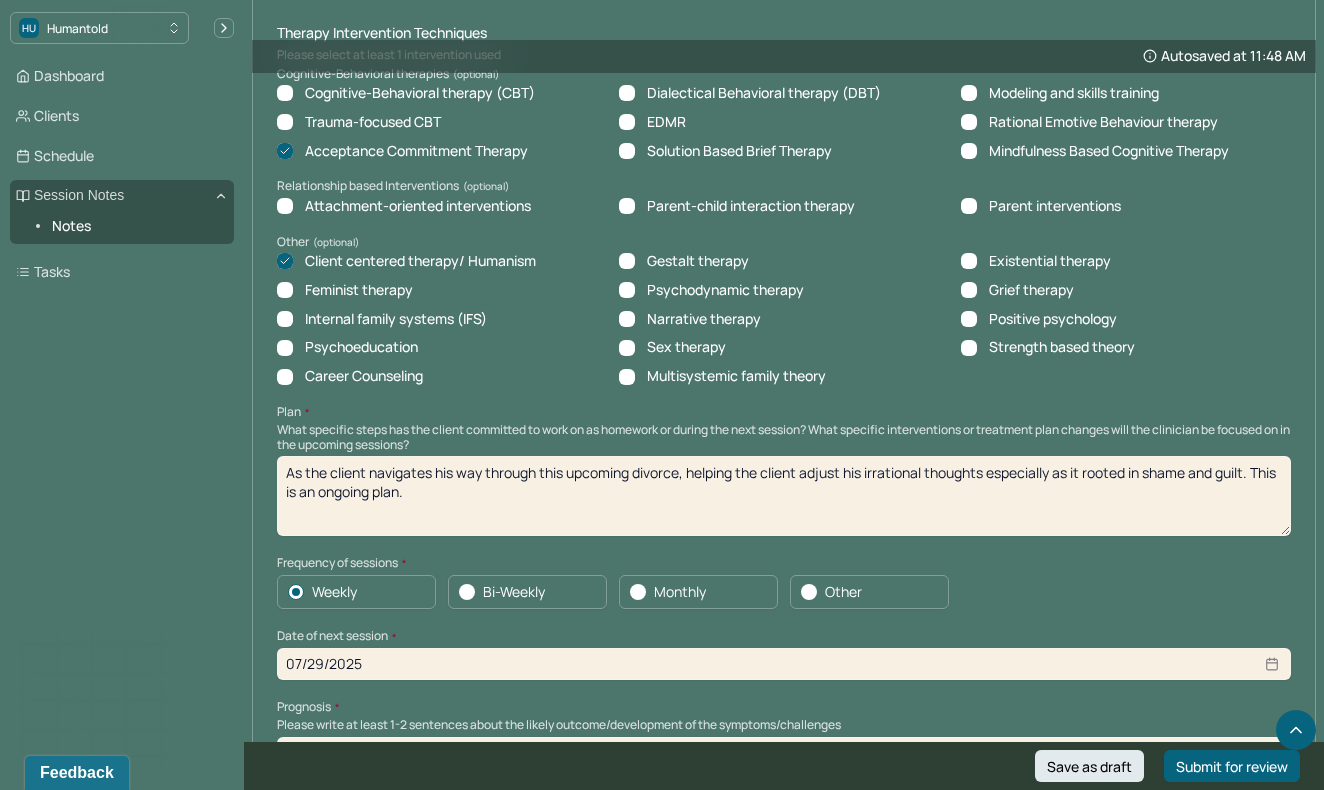 type on "As the client navigates his way through this upcoming divorce, helping the client adjust his irrational thoughts especially as it rooted in shame and guilt. This is an ongoing plan." 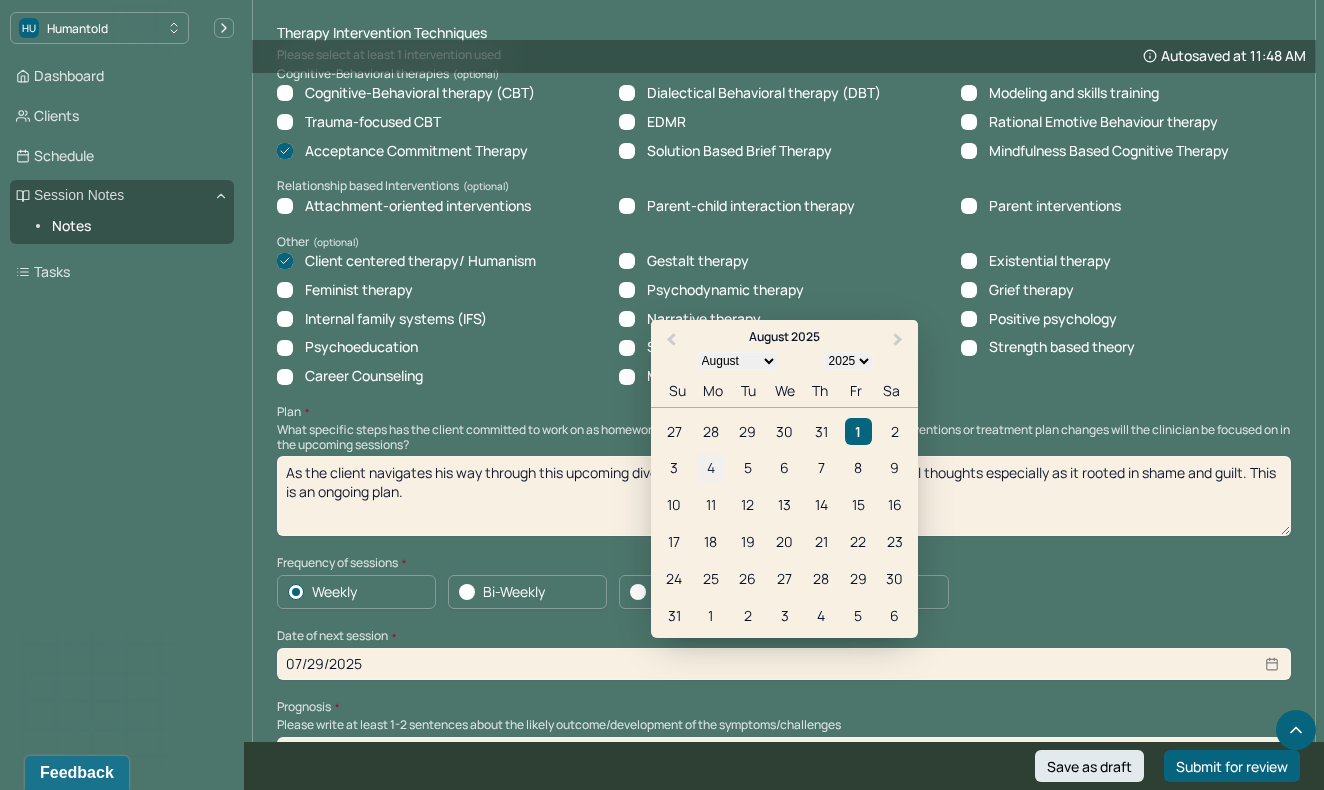 click on "4" at bounding box center (710, 467) 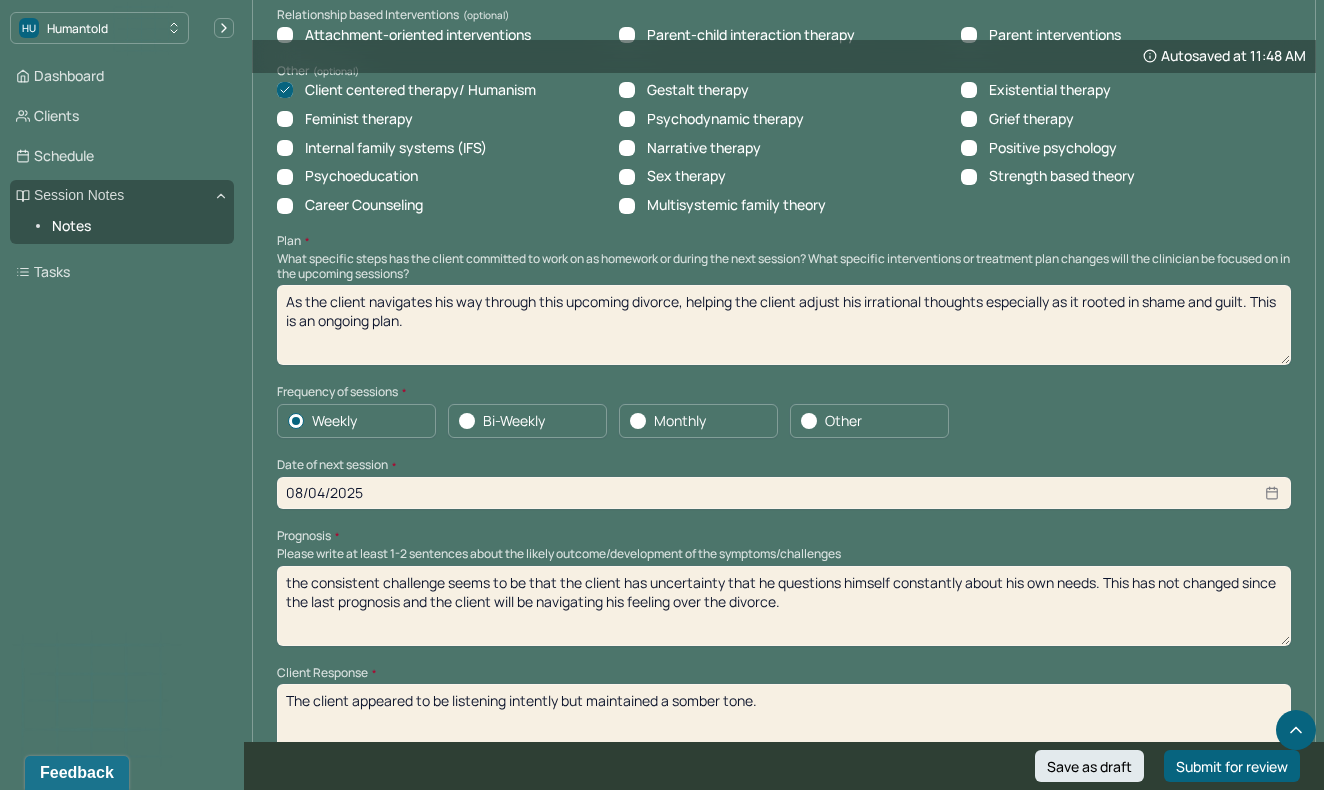 scroll, scrollTop: 1993, scrollLeft: 0, axis: vertical 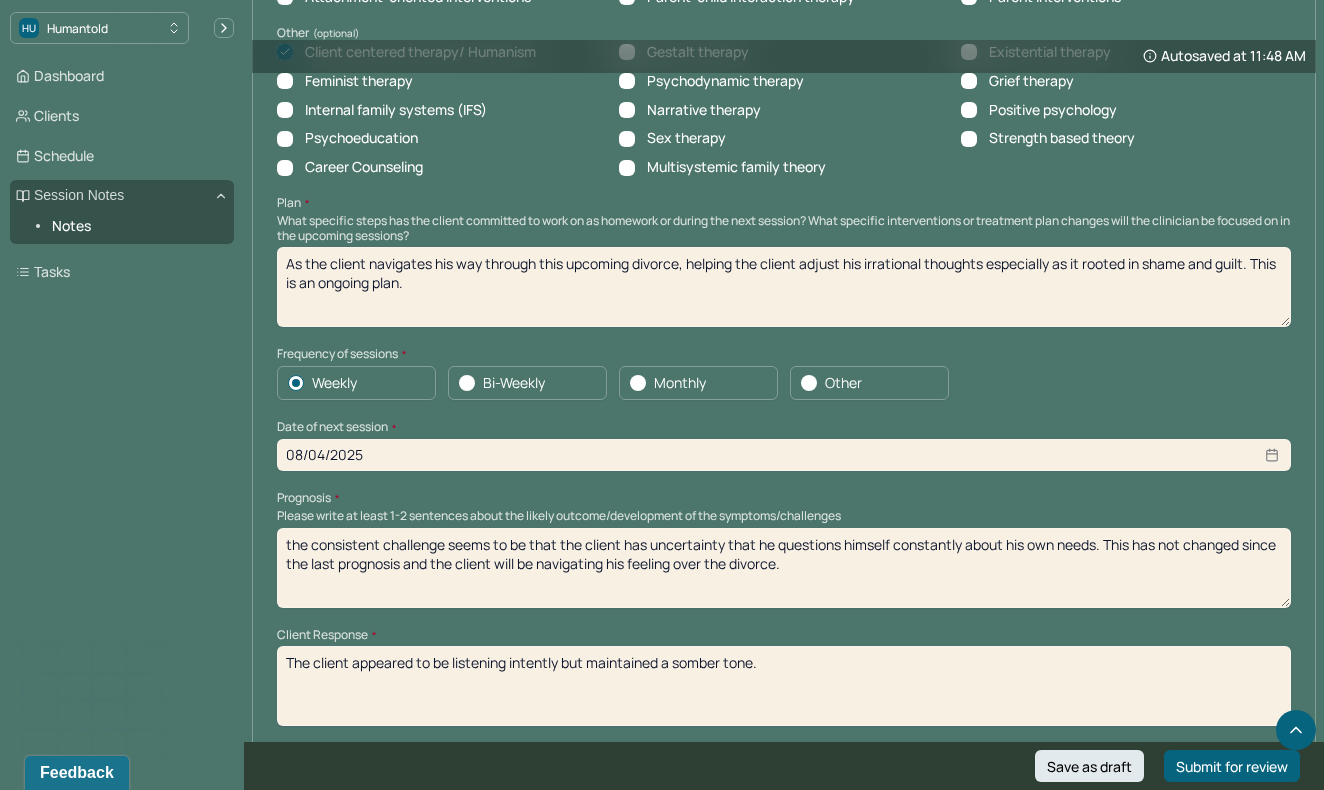 click on "the consistent challenge seems to be that the client has uncertainty that he questions himself constantly about his own needs. This has not changed since the last prognosis and the client will be navigating his feeling over the divorce." at bounding box center [784, 568] 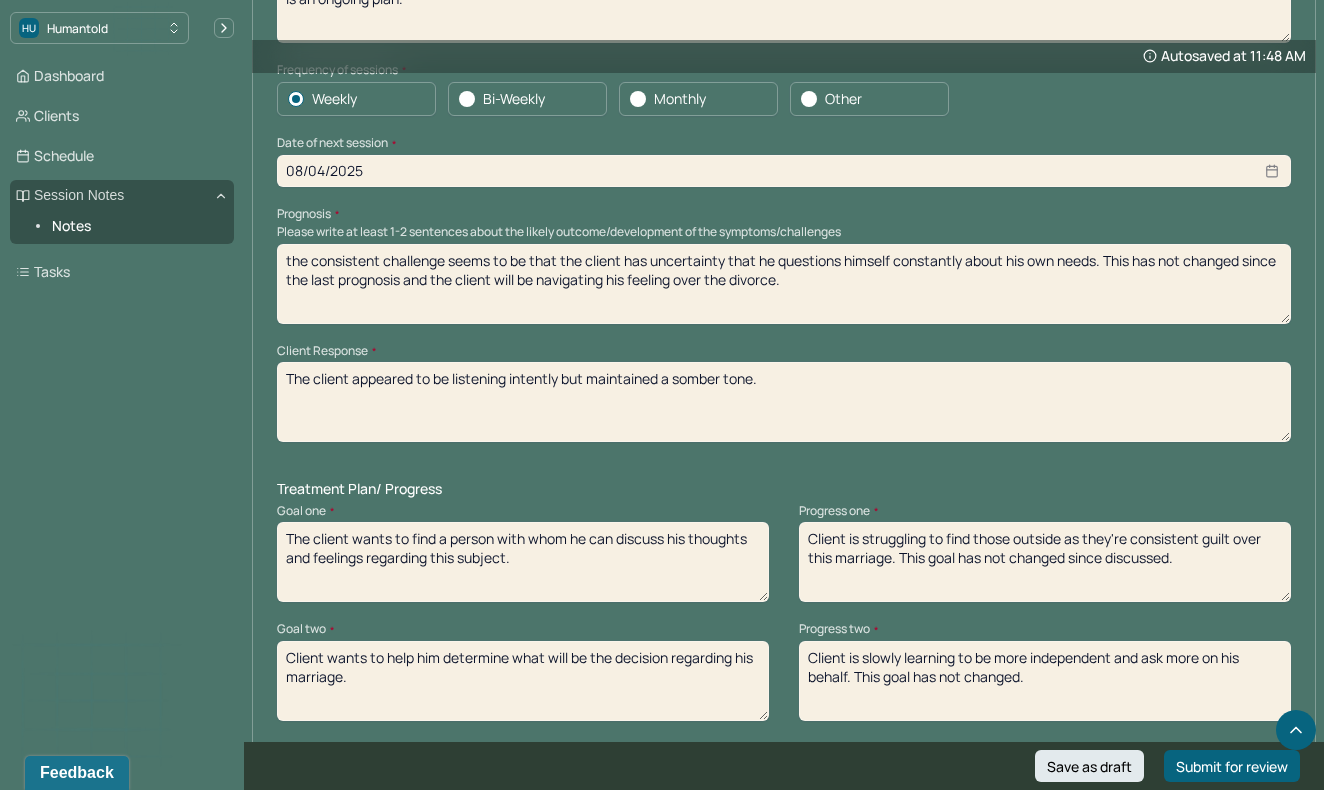 scroll, scrollTop: 2280, scrollLeft: 0, axis: vertical 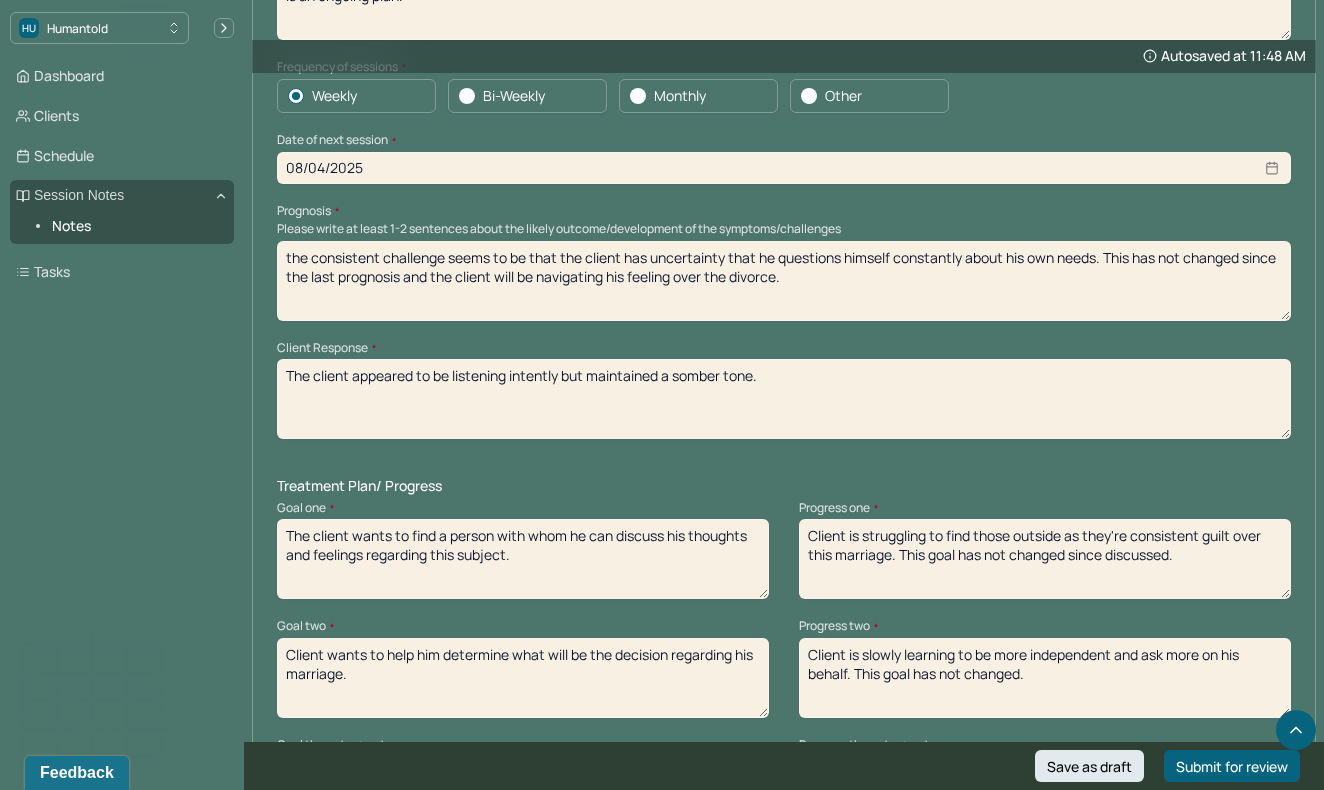 click on "Client is struggling to find those outside as they're consistent guilt over this marriage. This goal has not changed since discussed." at bounding box center (1045, 559) 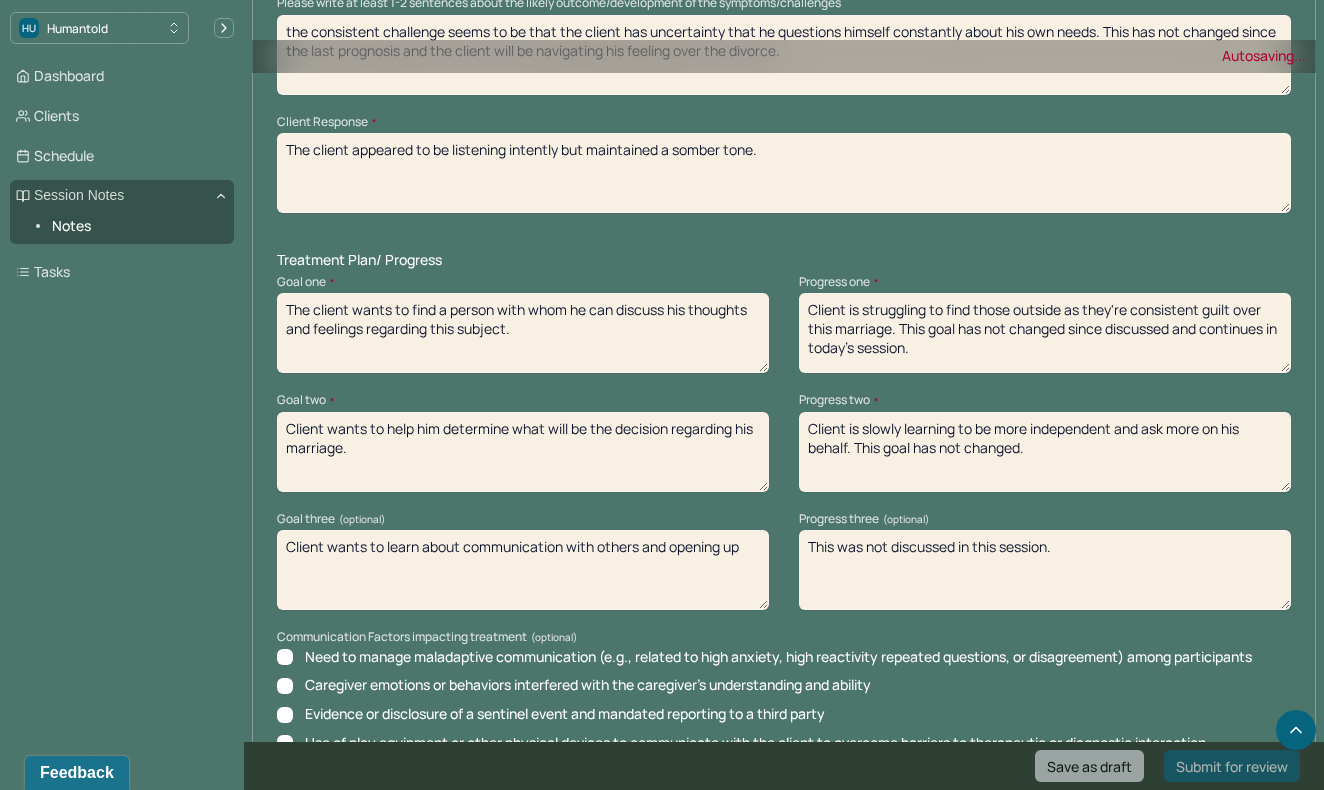 scroll, scrollTop: 2534, scrollLeft: 0, axis: vertical 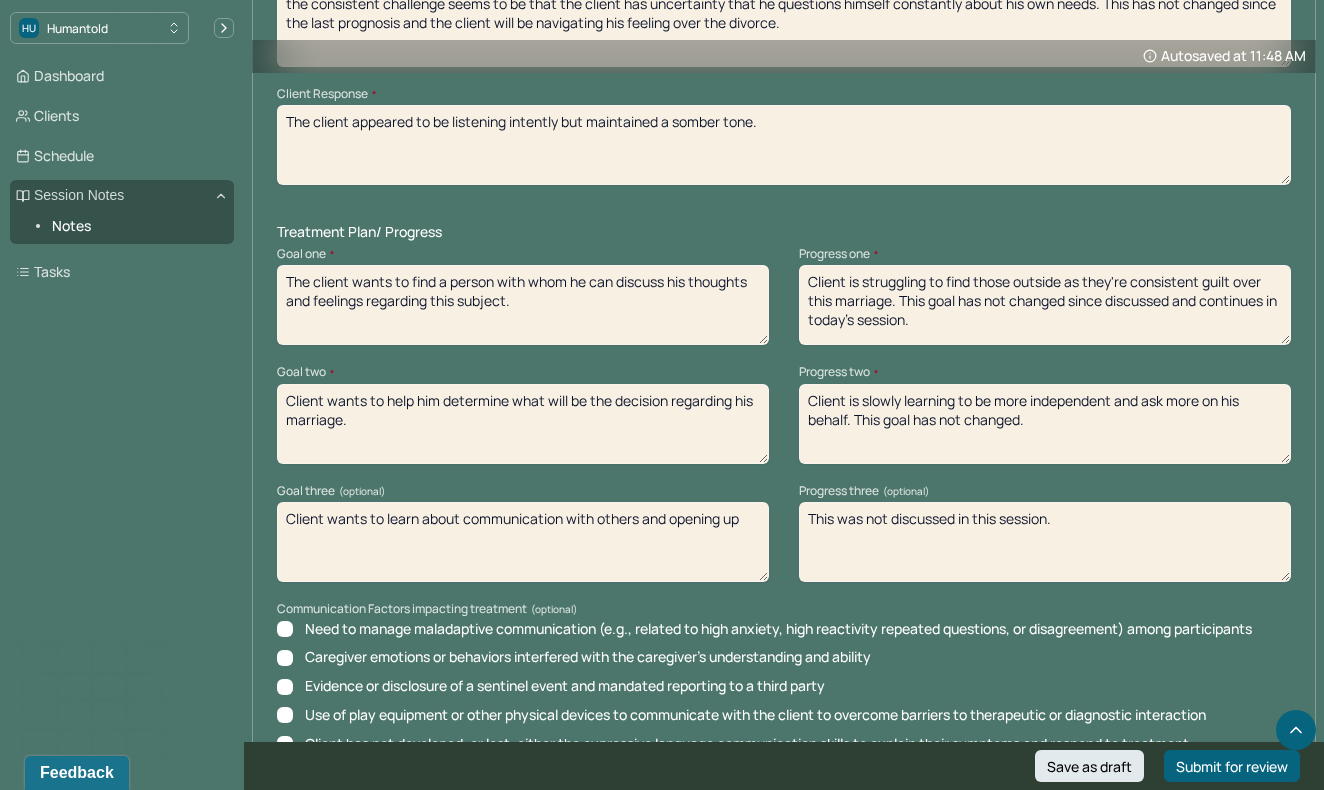 type on "Client is struggling to find those outside as they're consistent guilt over this marriage. This goal has not changed since discussed and continues in today's session." 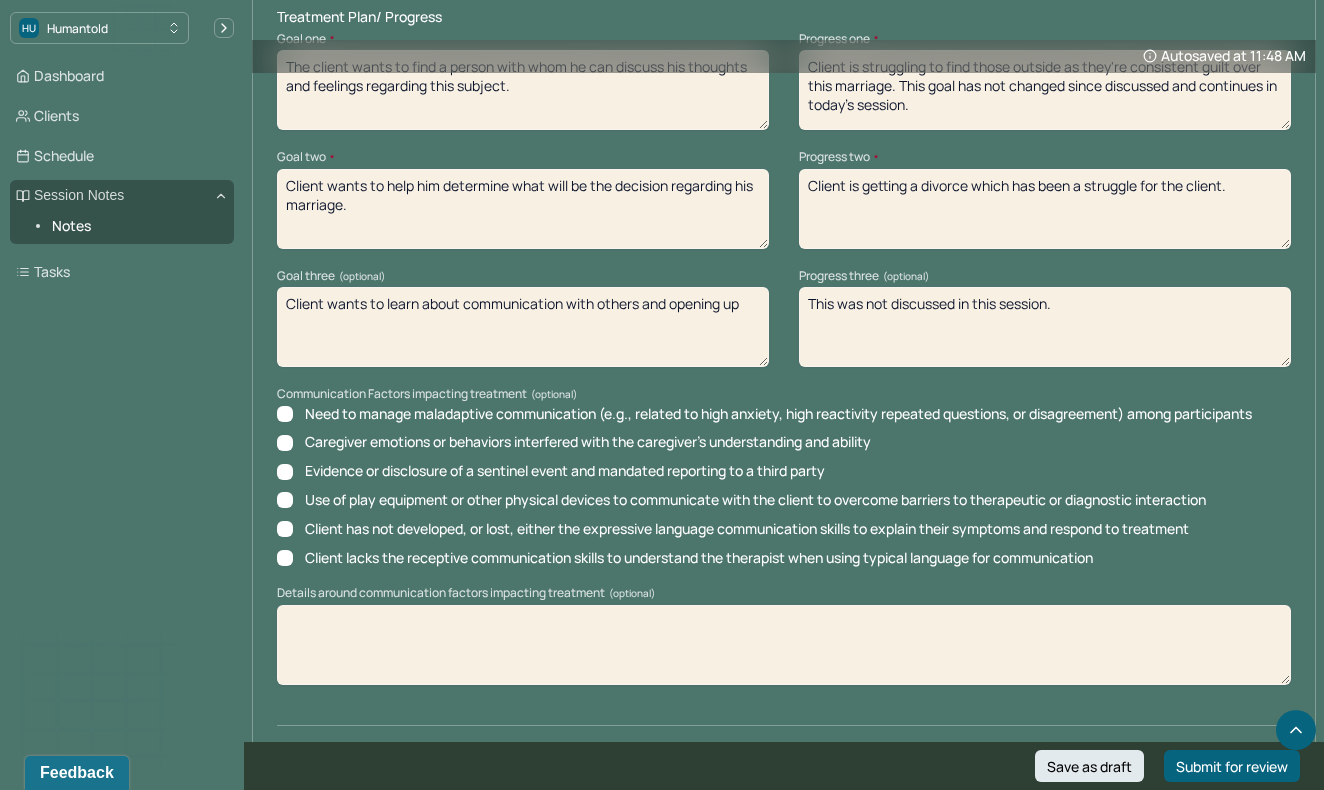 scroll, scrollTop: 2761, scrollLeft: 0, axis: vertical 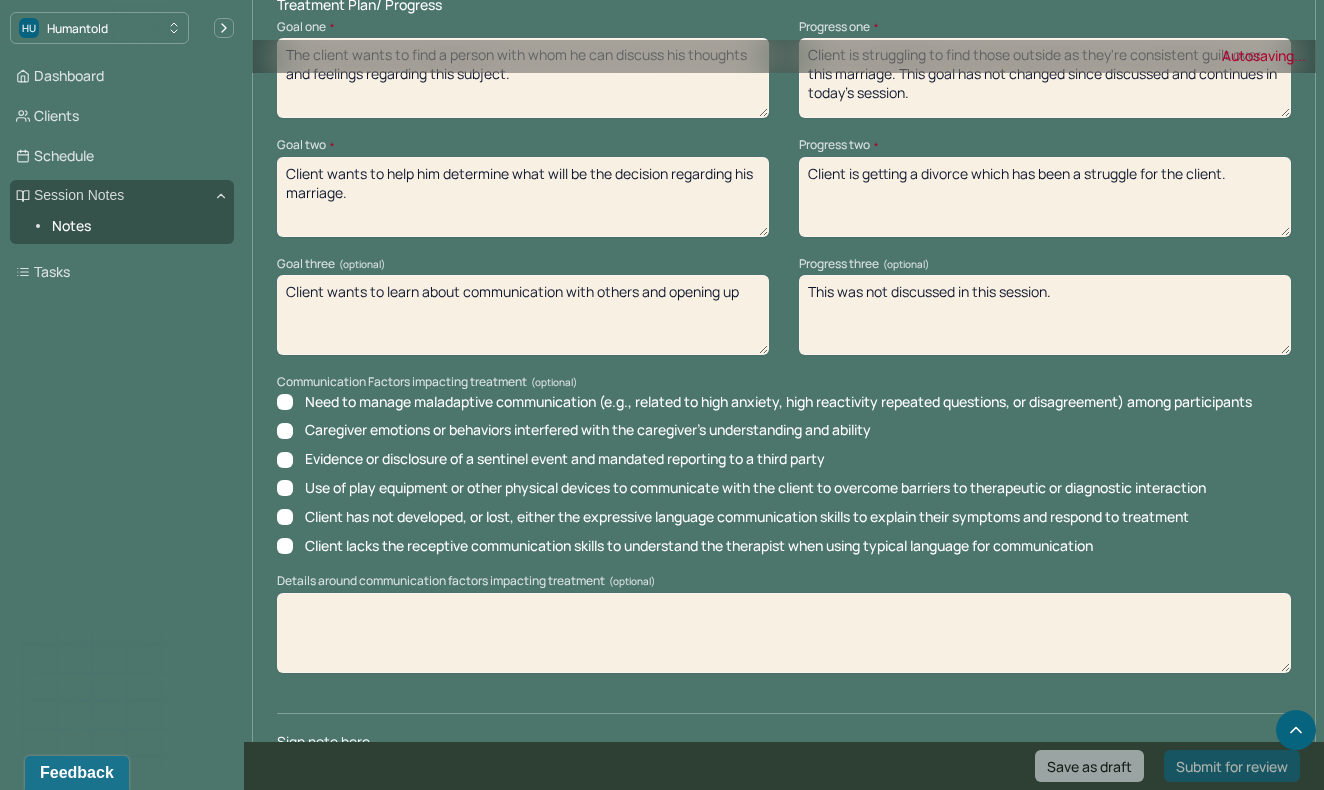 type on "Client is getting a divorce which has been a struggle for the client." 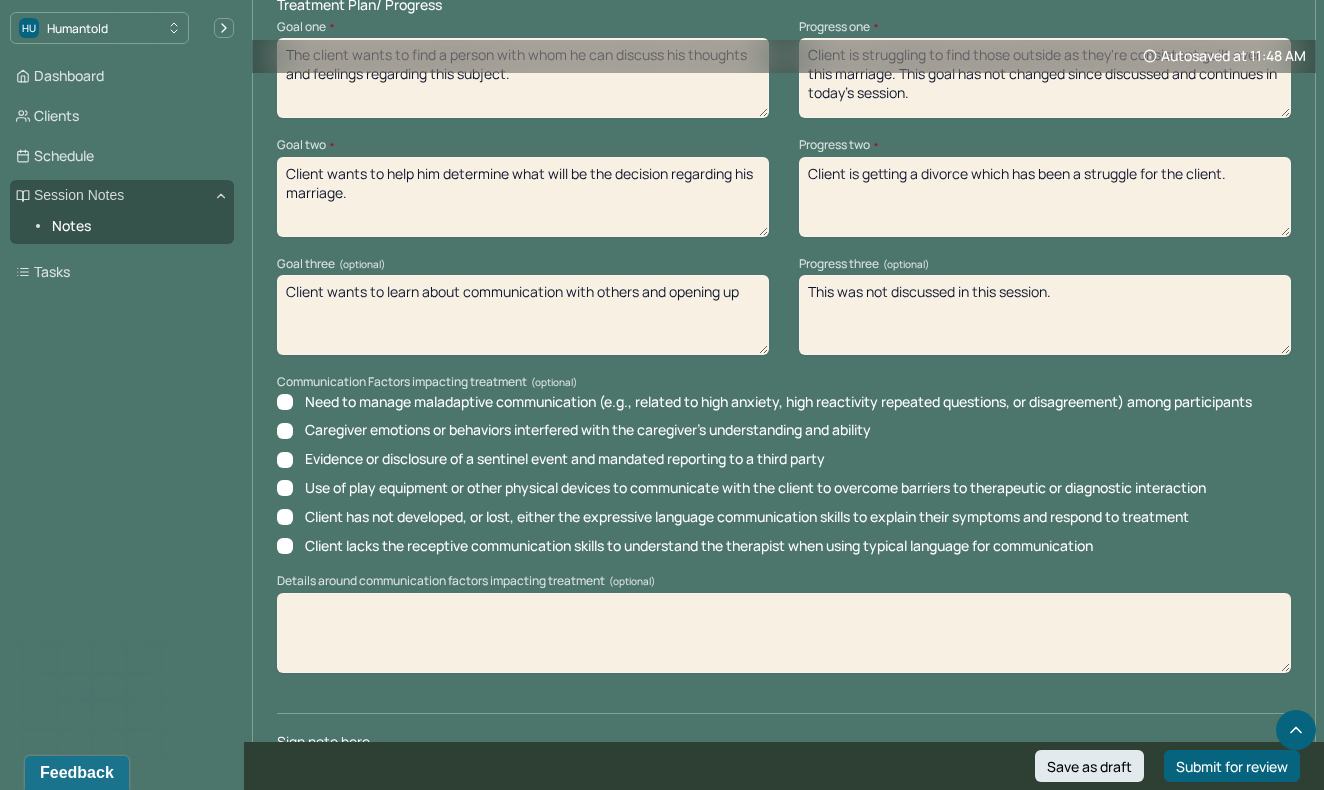click at bounding box center (784, 797) 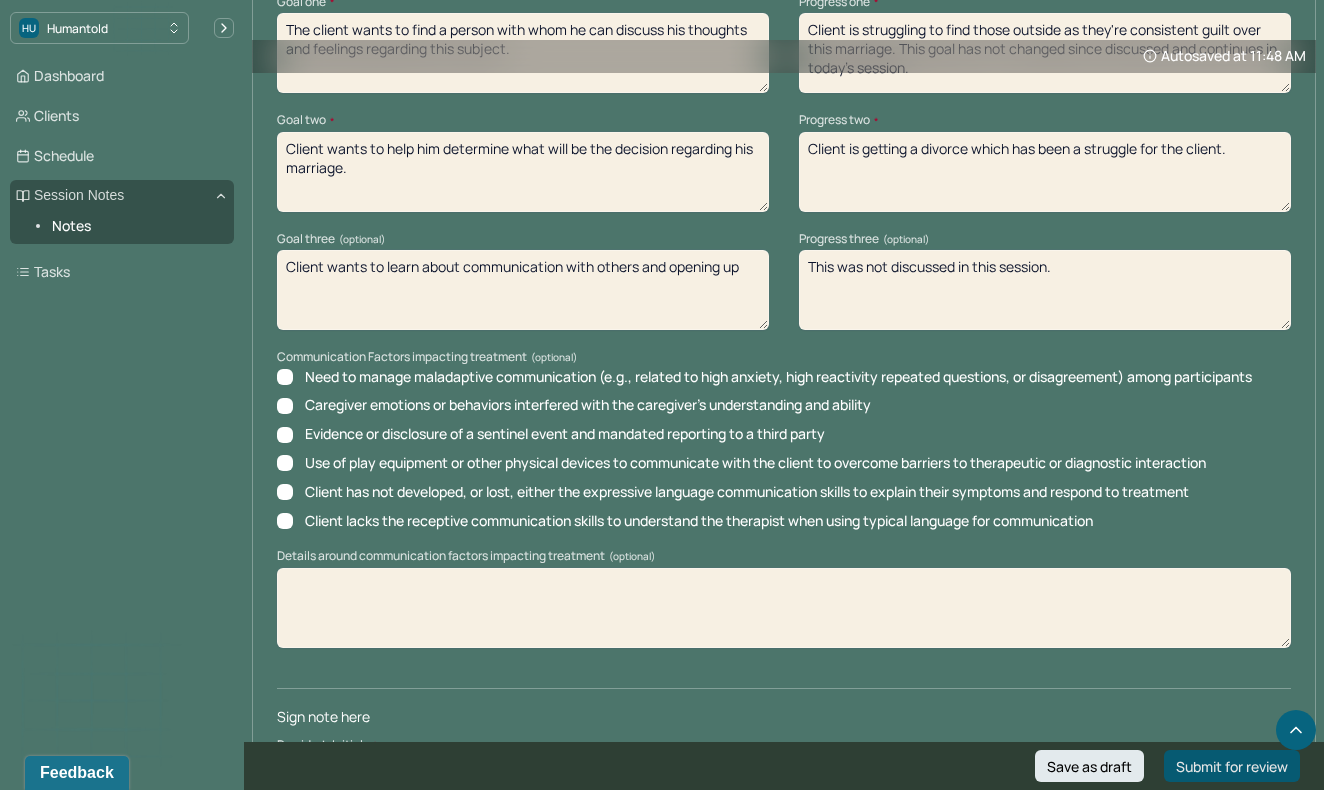 type on "KV" 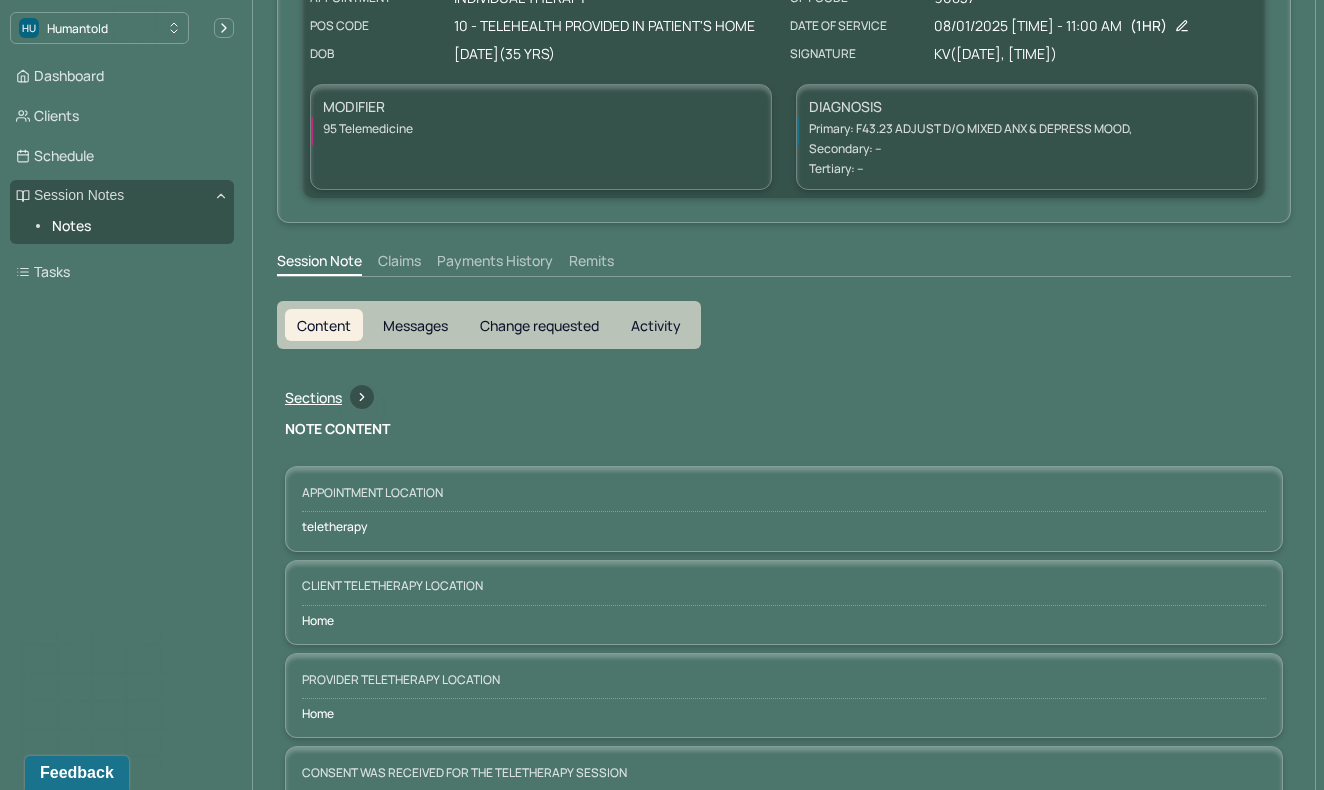 scroll, scrollTop: 0, scrollLeft: 0, axis: both 